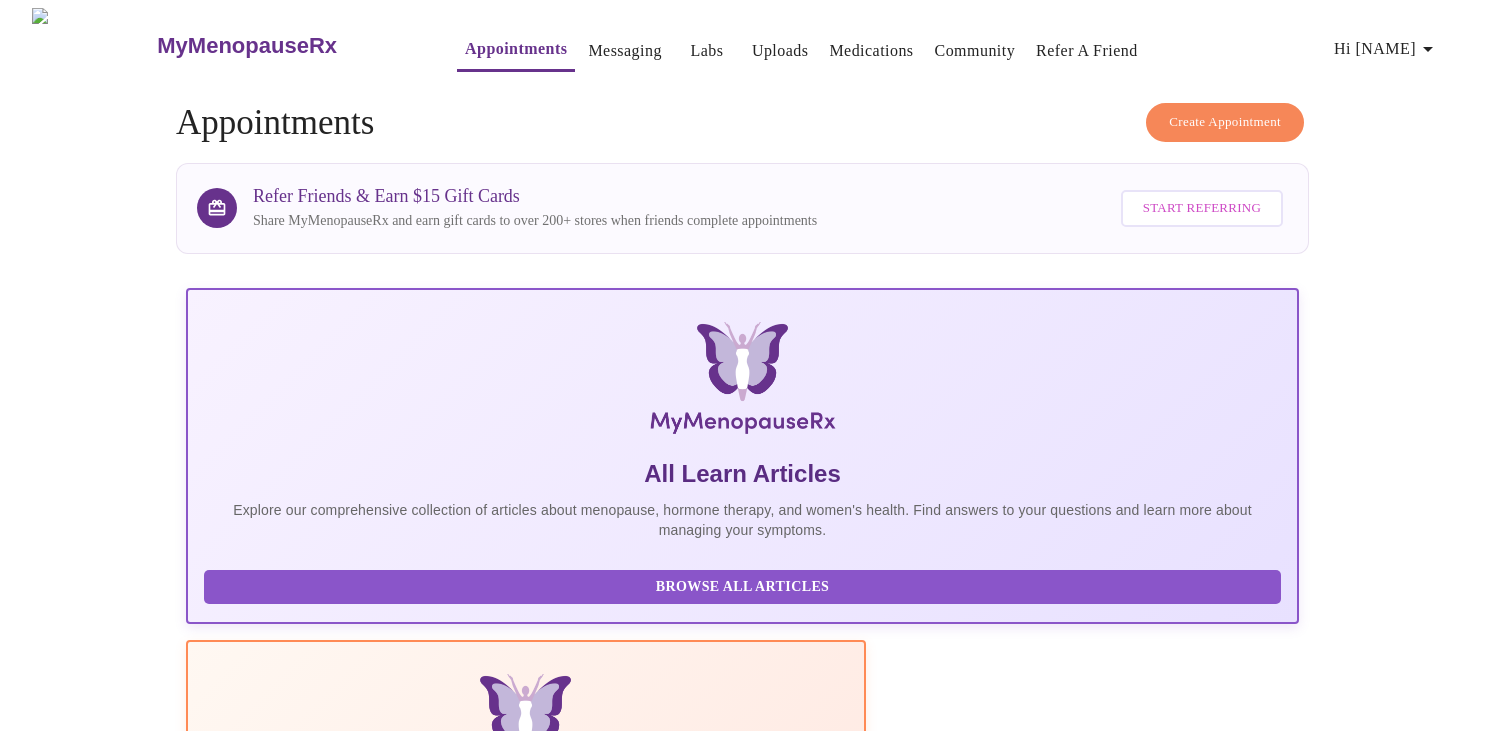 scroll, scrollTop: 0, scrollLeft: 0, axis: both 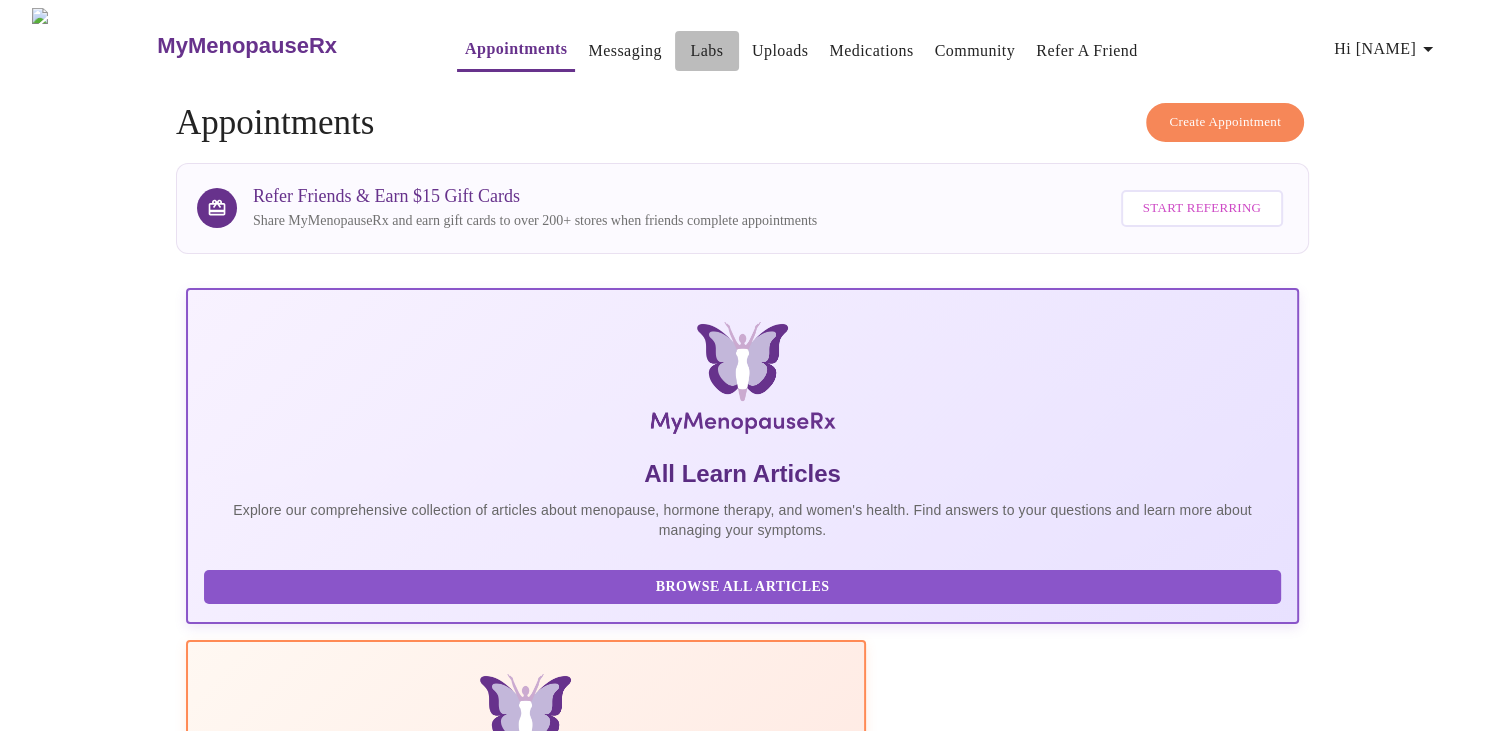 click on "Labs" at bounding box center (706, 51) 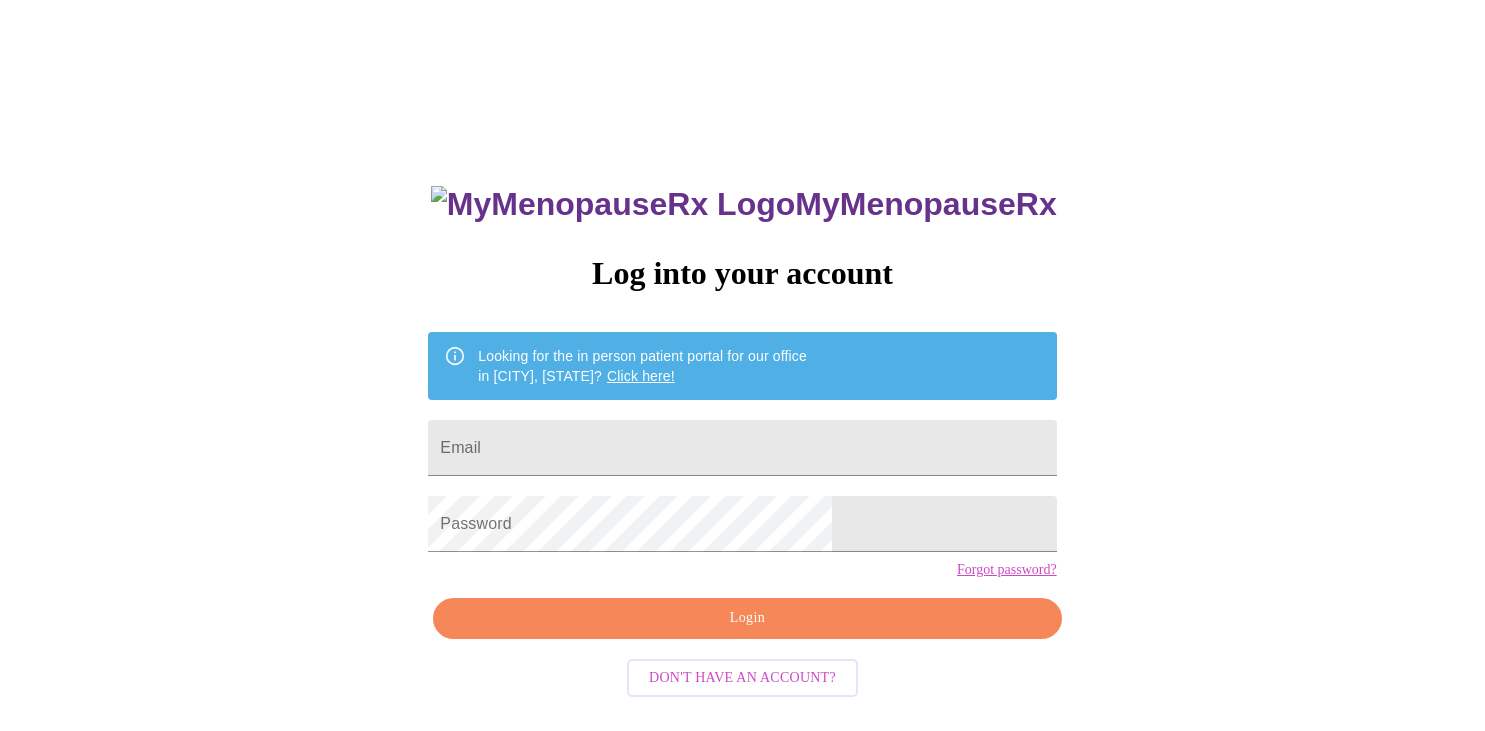 scroll, scrollTop: 0, scrollLeft: 0, axis: both 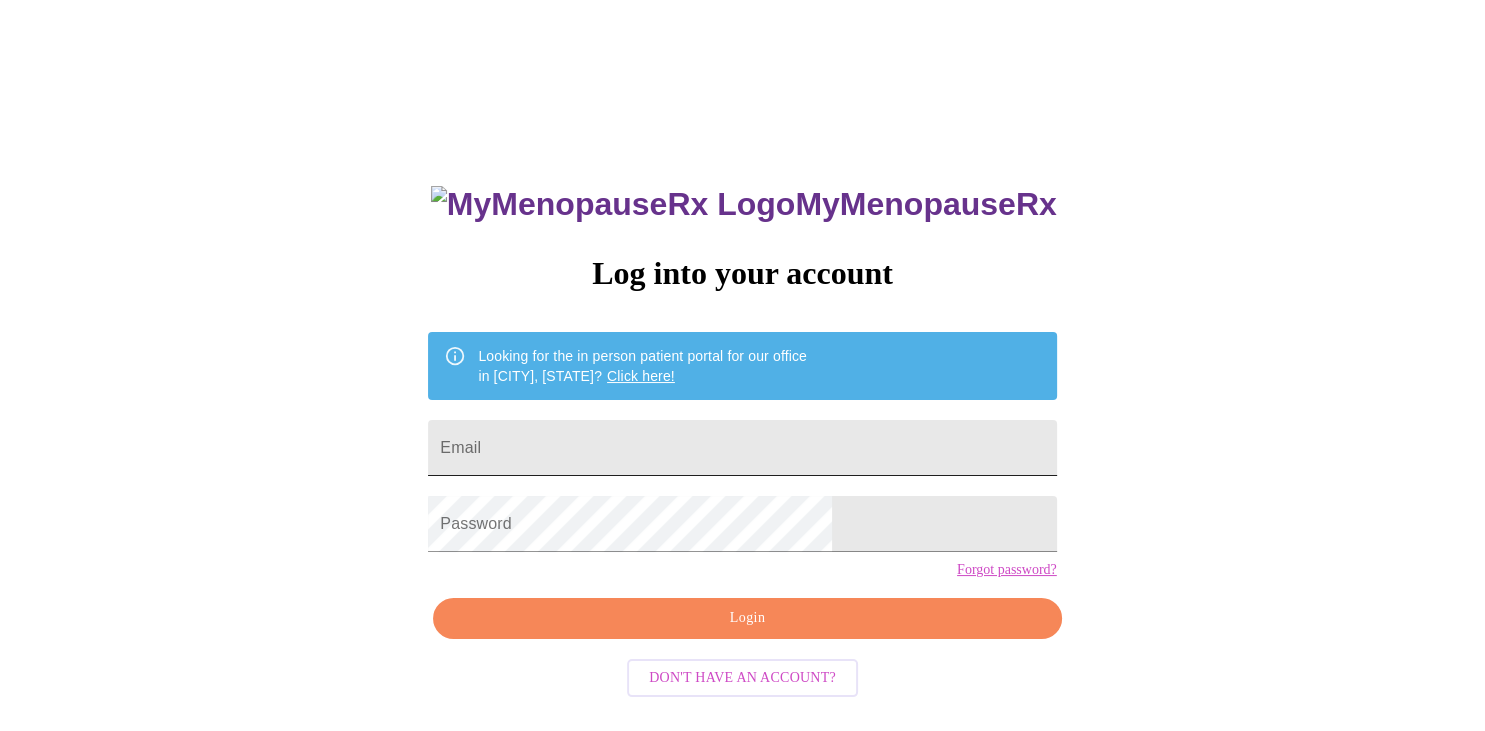 click on "Email" at bounding box center [742, 448] 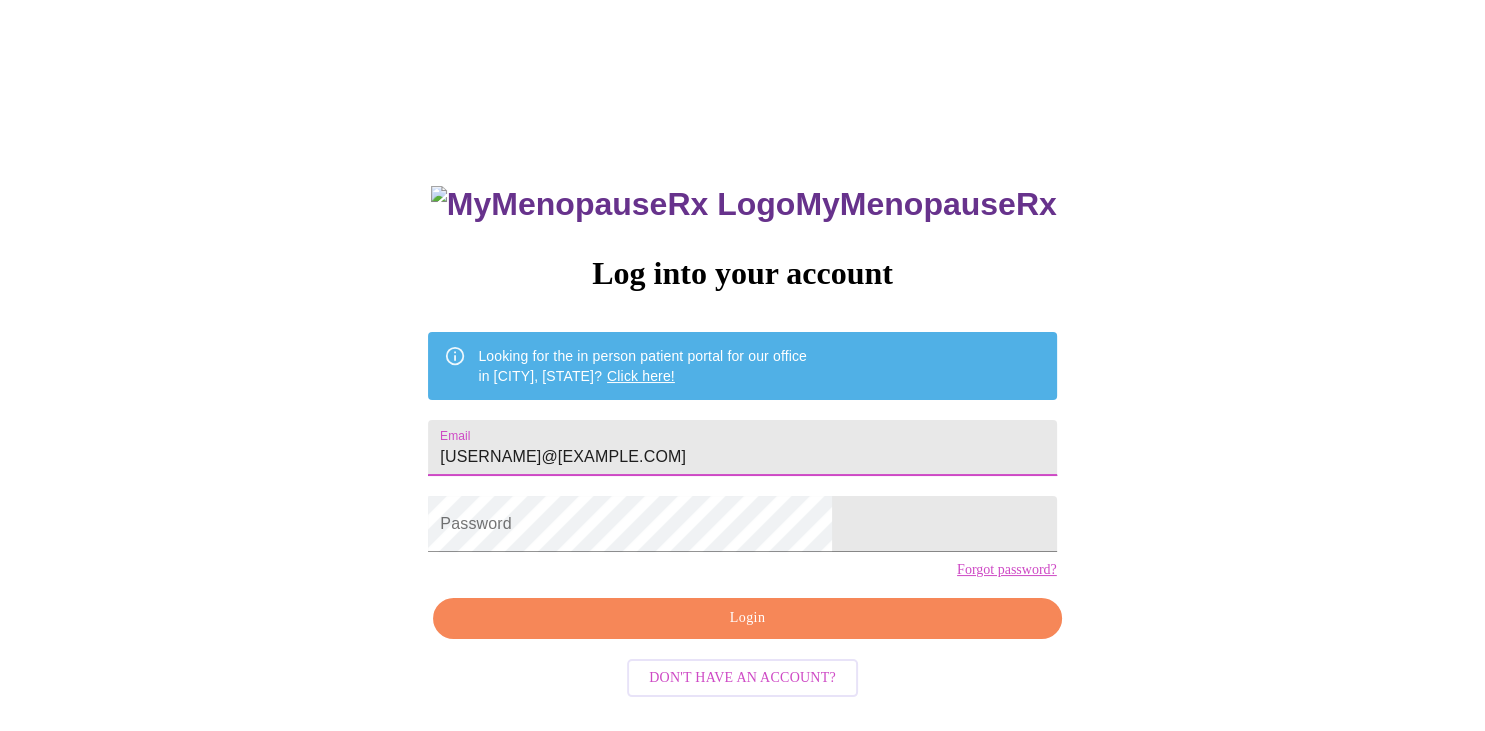 type on "cjdrakeksu@yahoo.com" 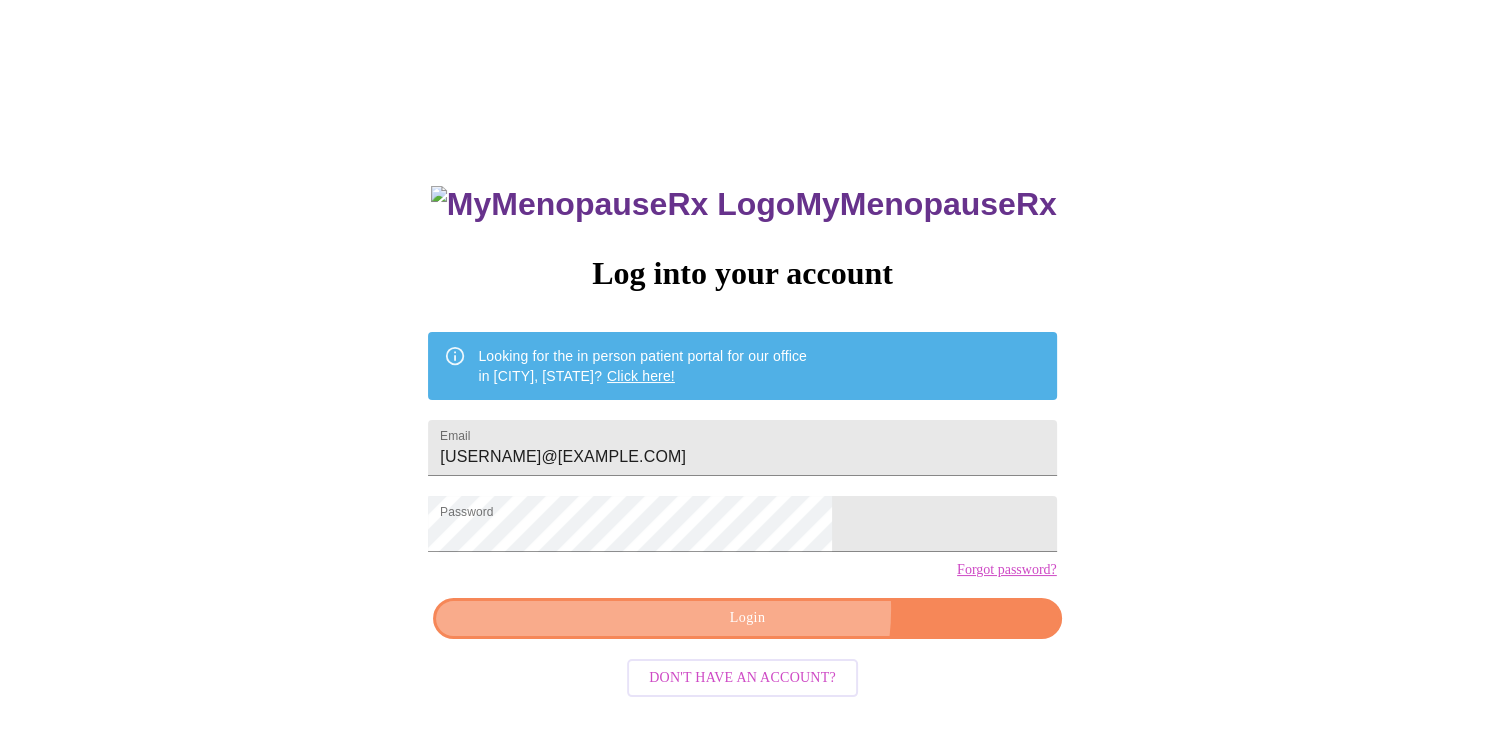 click on "Login" at bounding box center [747, 618] 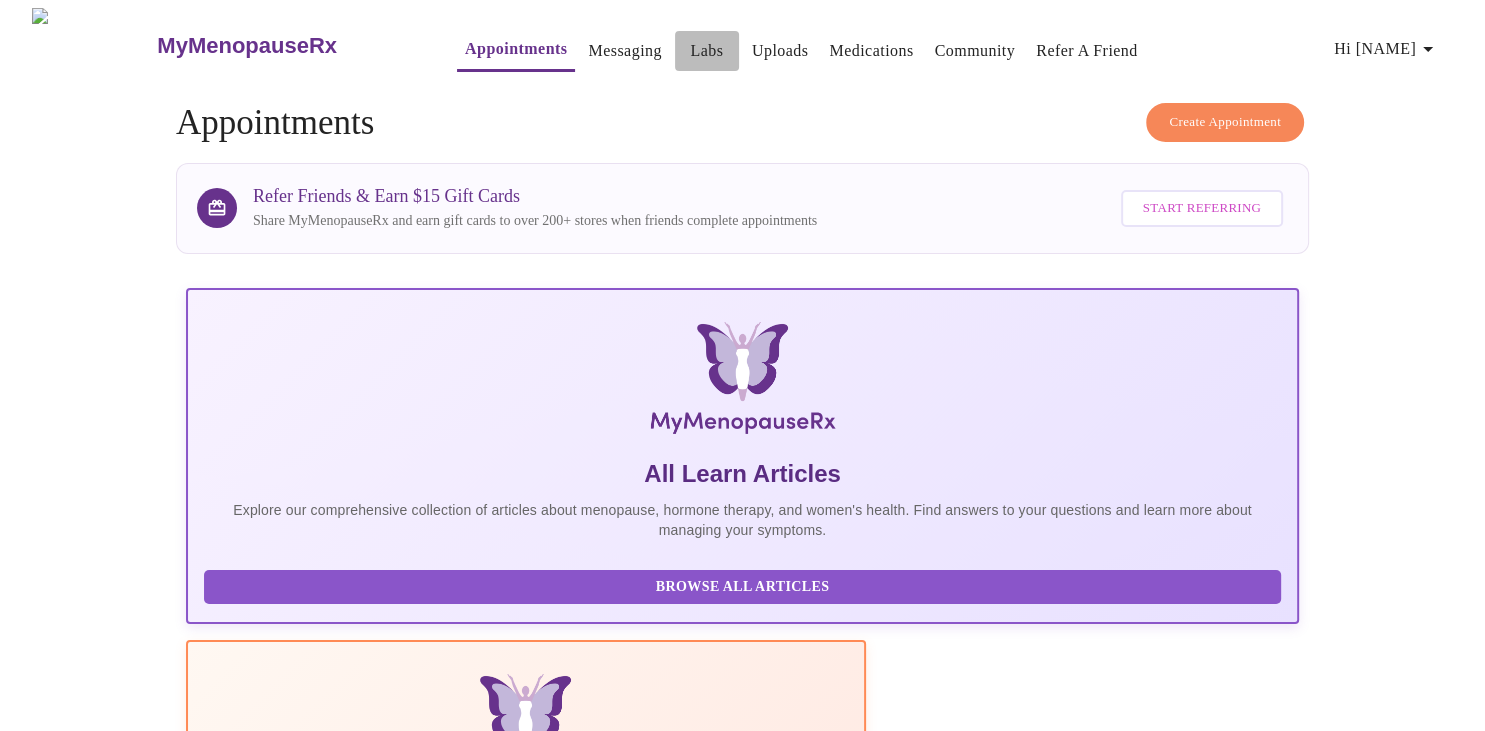 click on "Labs" at bounding box center (706, 51) 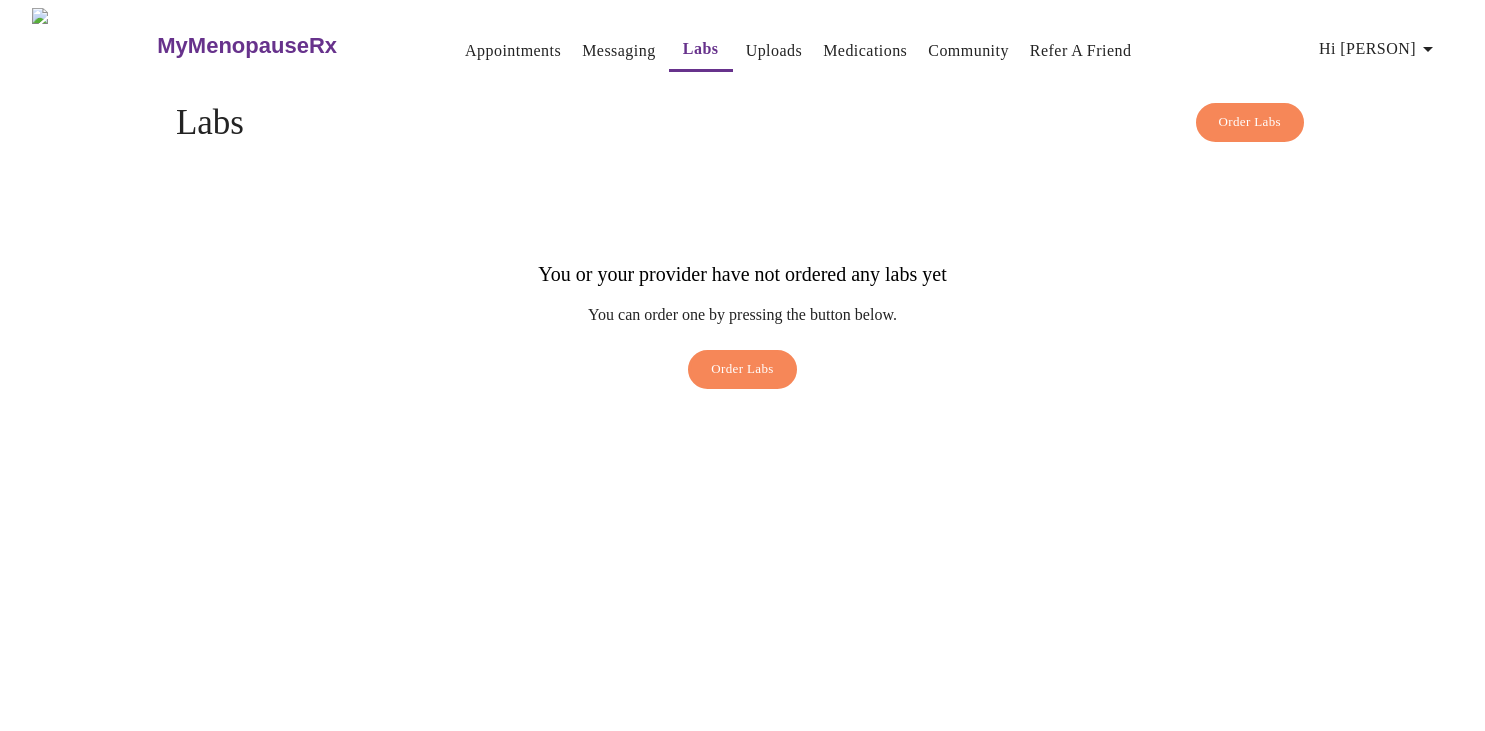 scroll, scrollTop: 0, scrollLeft: 0, axis: both 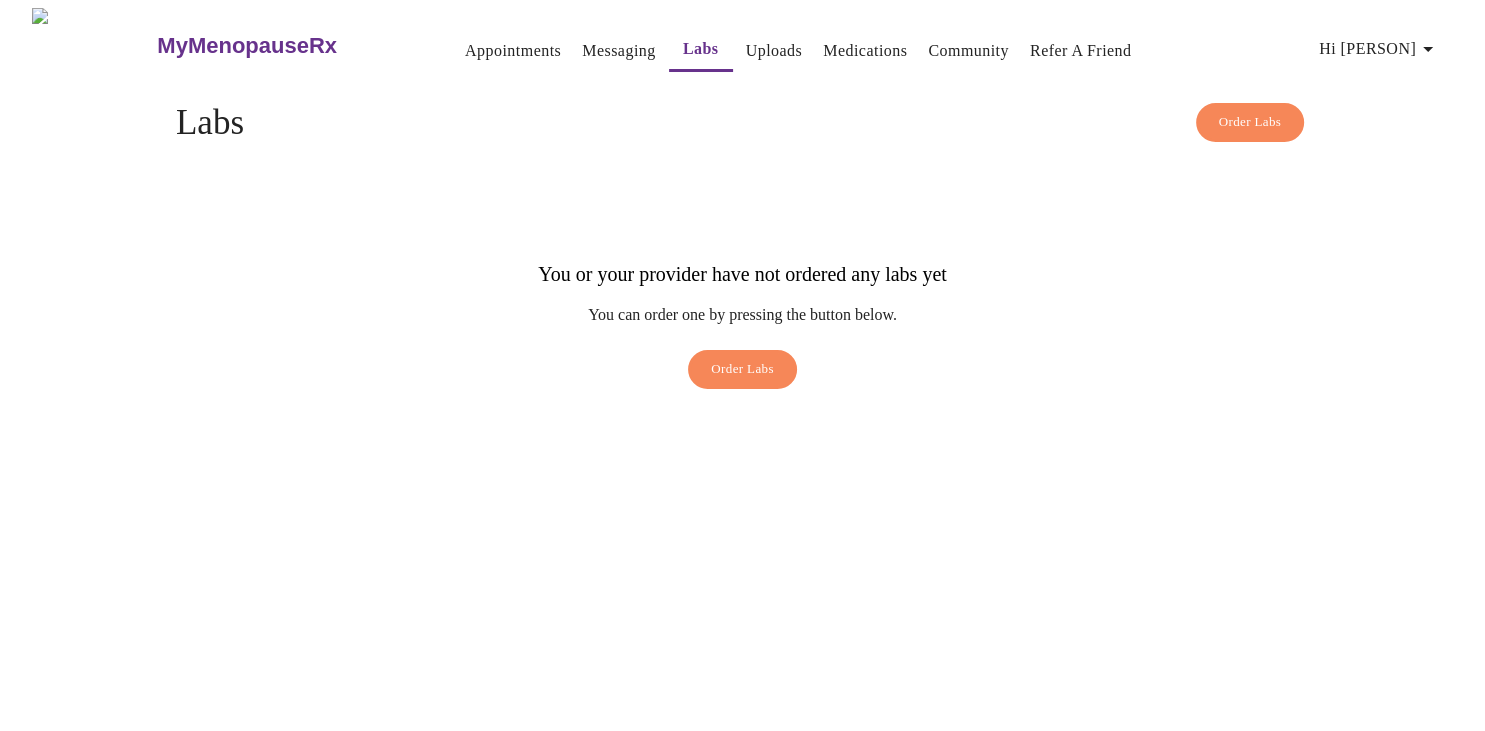 click on "Appointments" at bounding box center (513, 51) 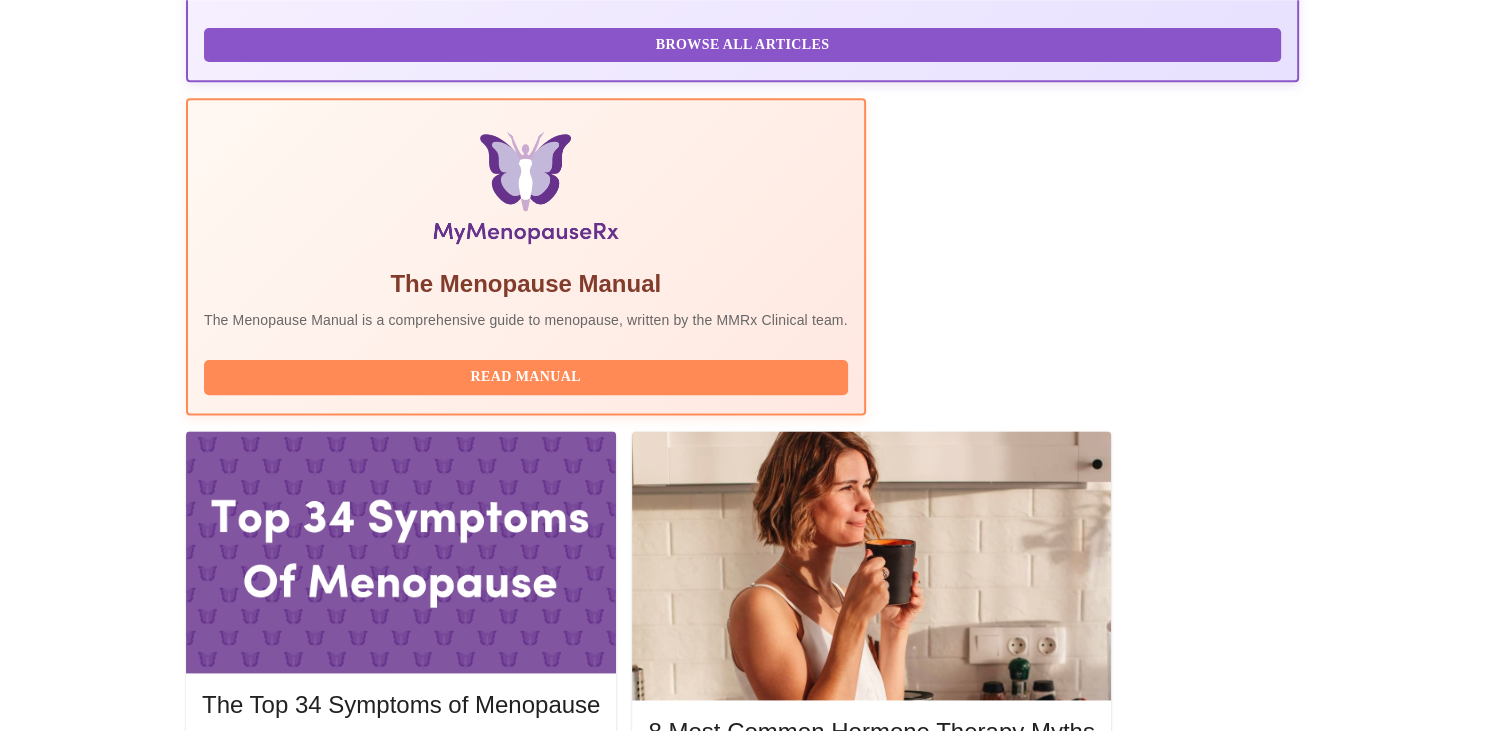 scroll, scrollTop: 586, scrollLeft: 0, axis: vertical 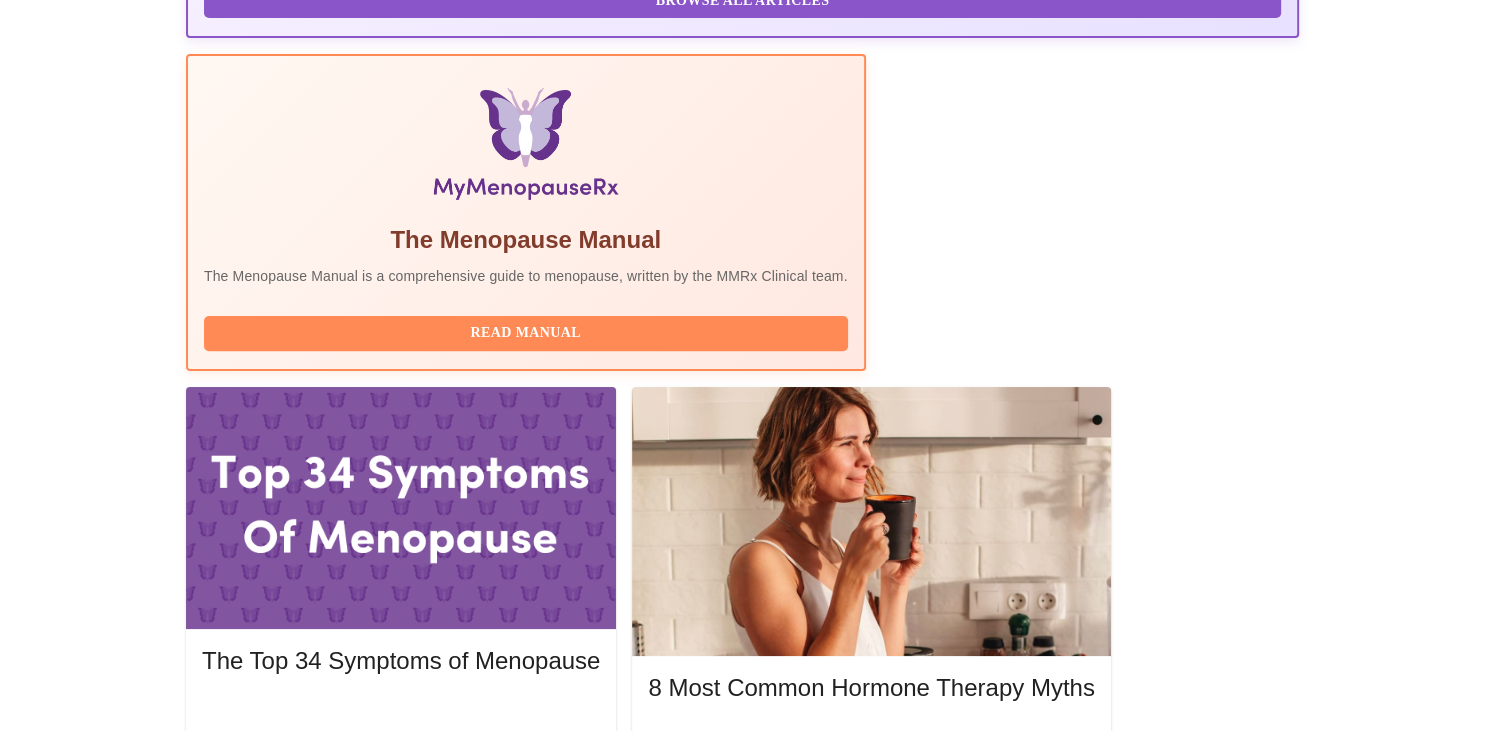 click on "View Appointment" at bounding box center (1194, 1965) 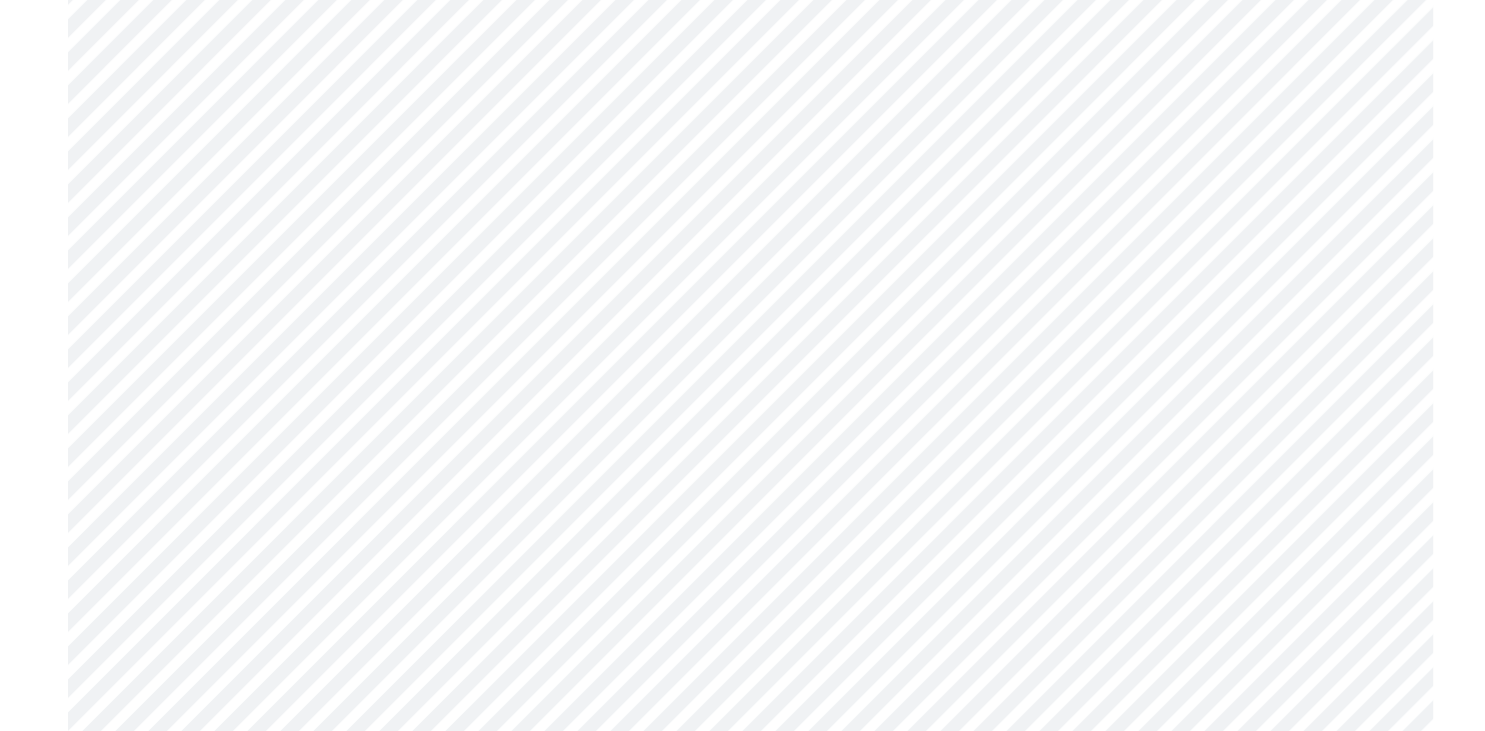scroll, scrollTop: 8924, scrollLeft: 0, axis: vertical 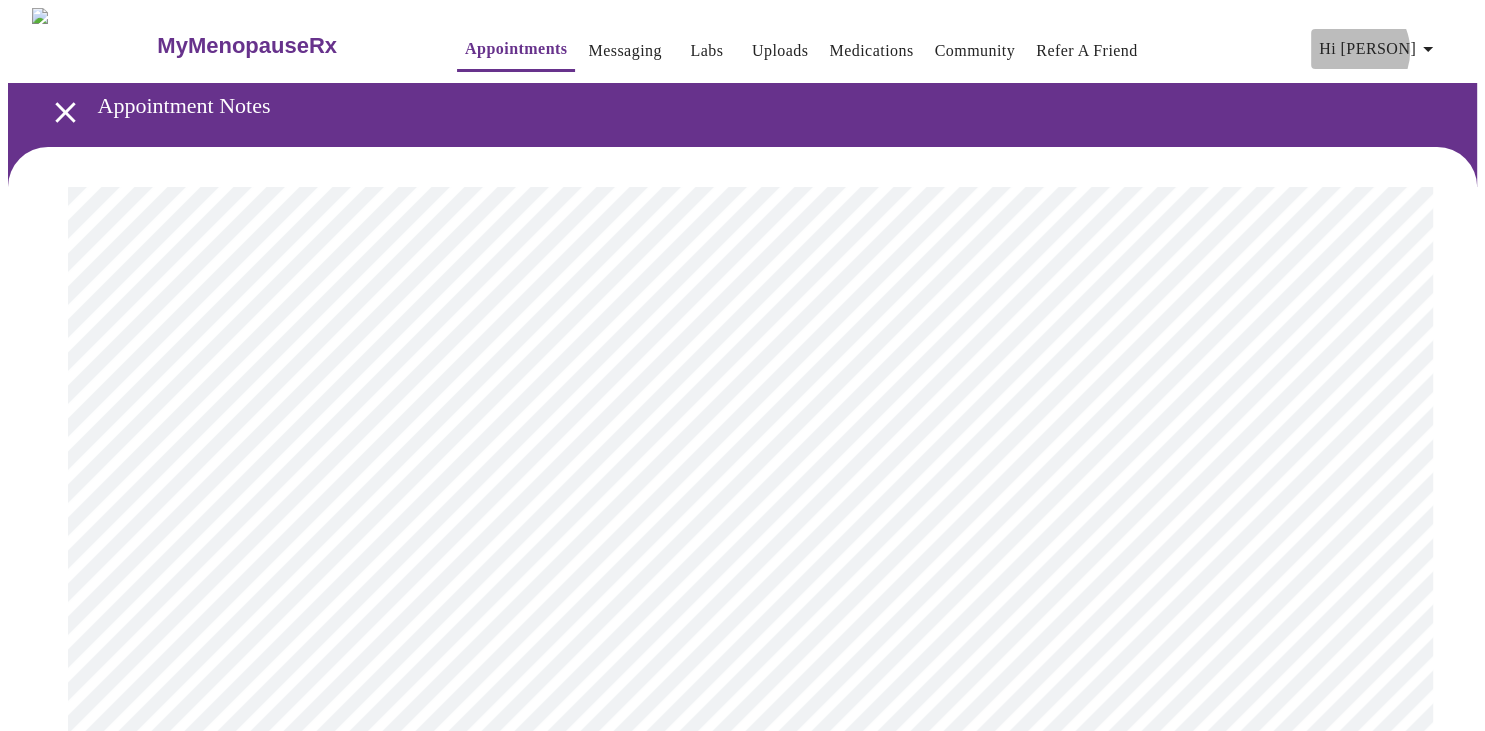click on "Hi [PERSON]" at bounding box center [1379, 49] 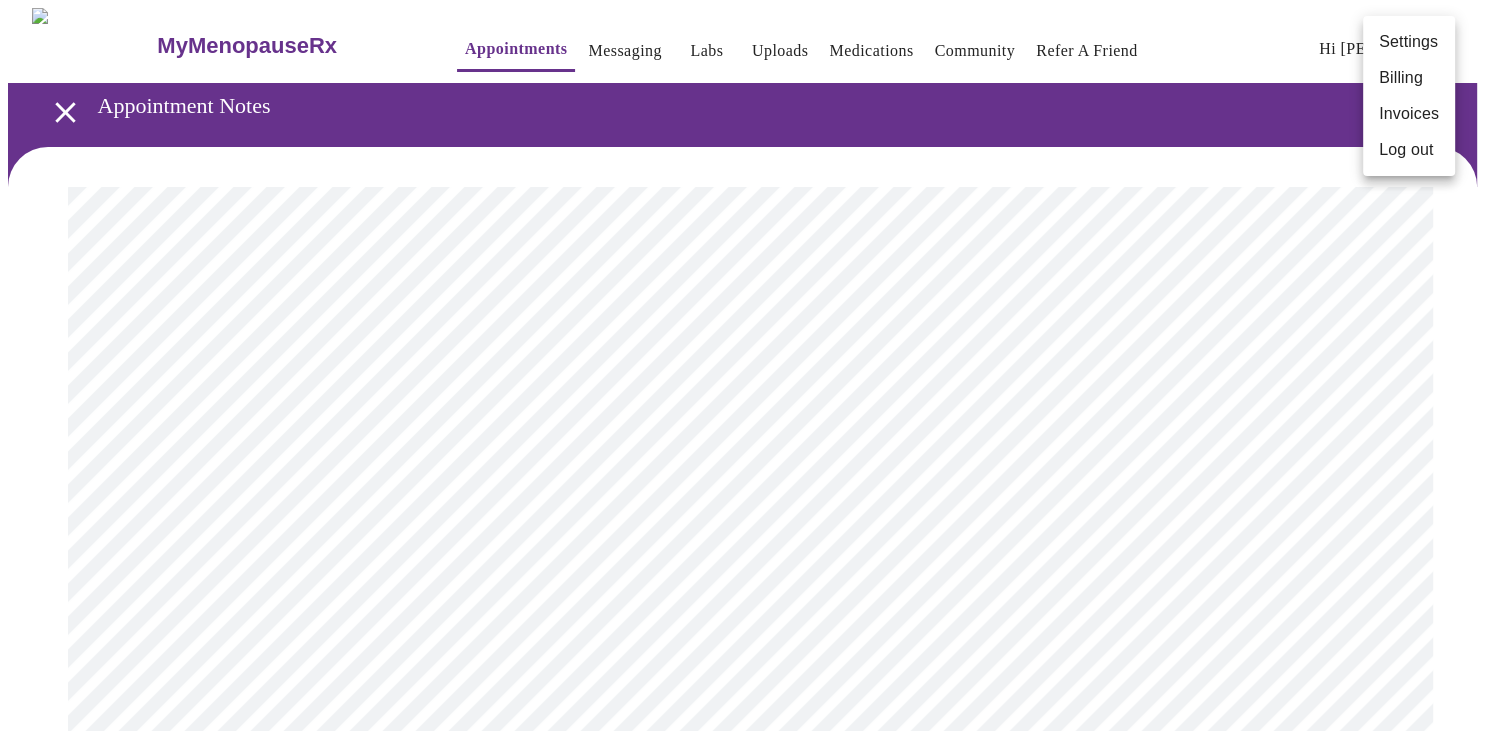 click at bounding box center (742, 365) 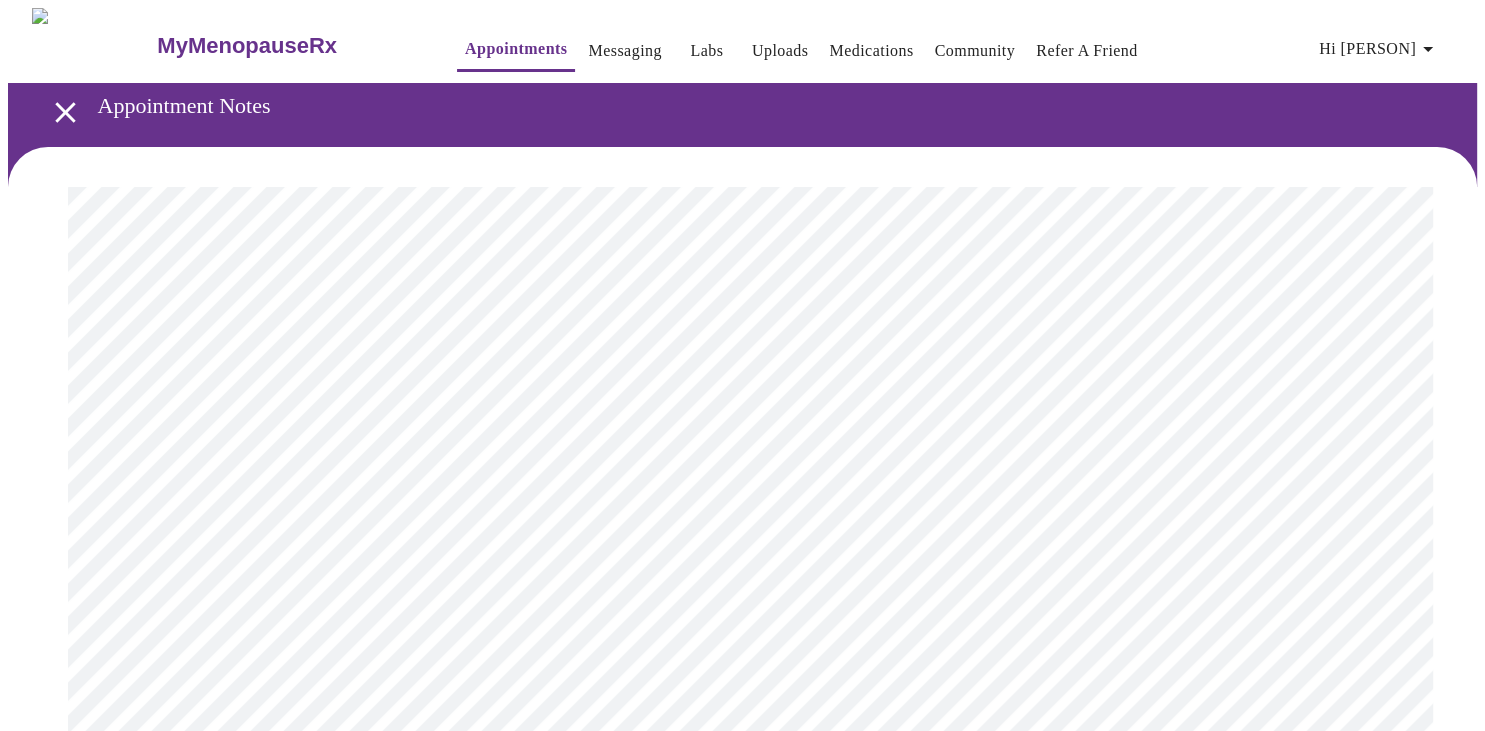 click on "Uploads" at bounding box center [780, 51] 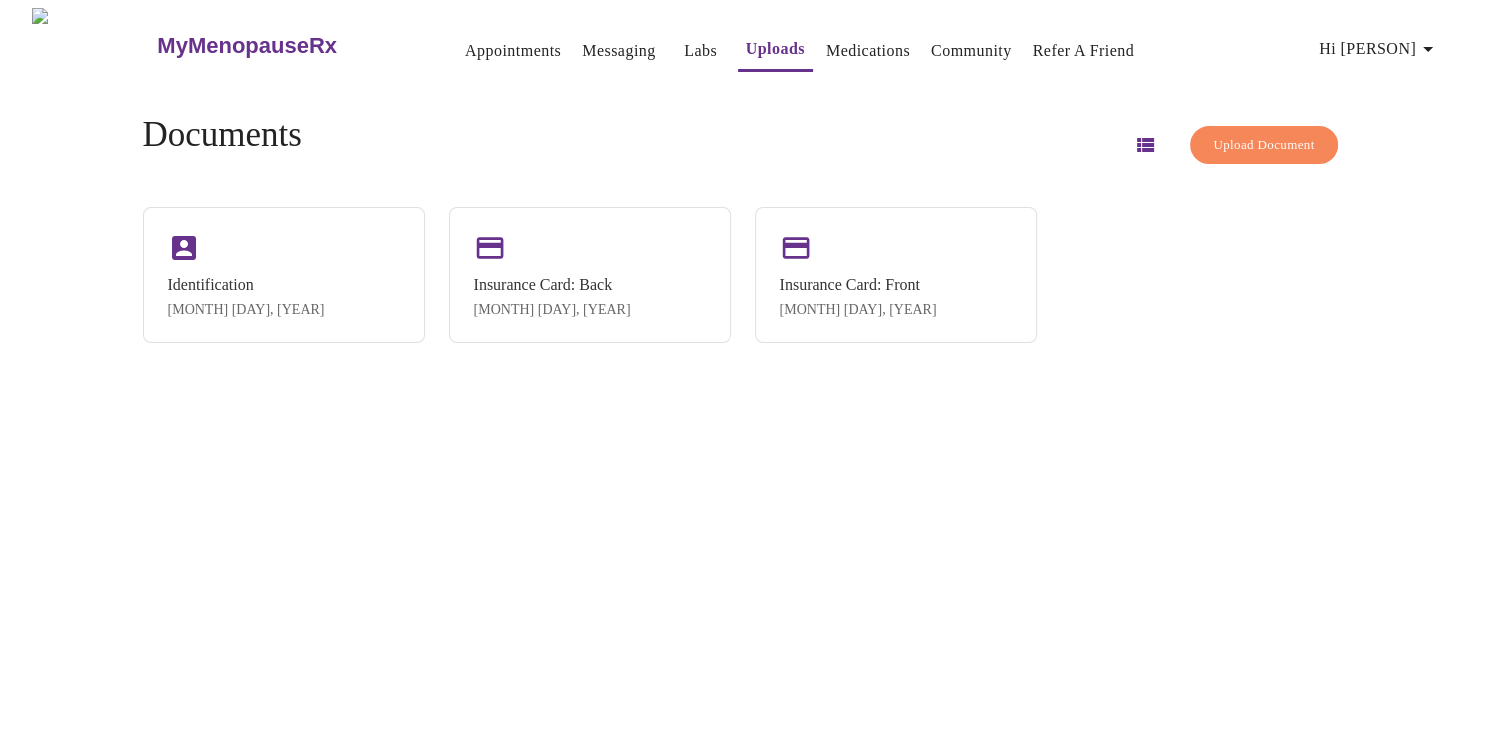 click on "Medications" at bounding box center (868, 51) 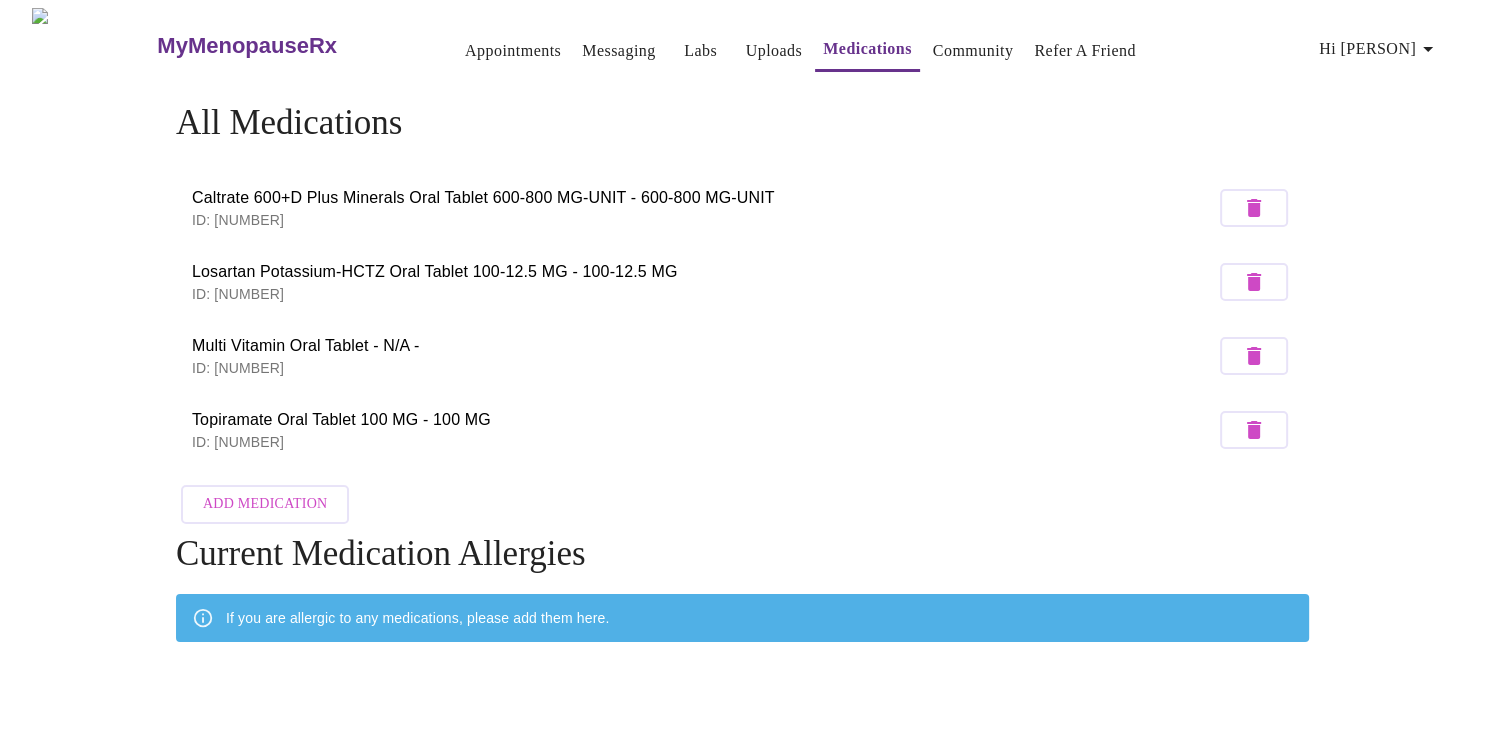 click on "Labs" at bounding box center [700, 51] 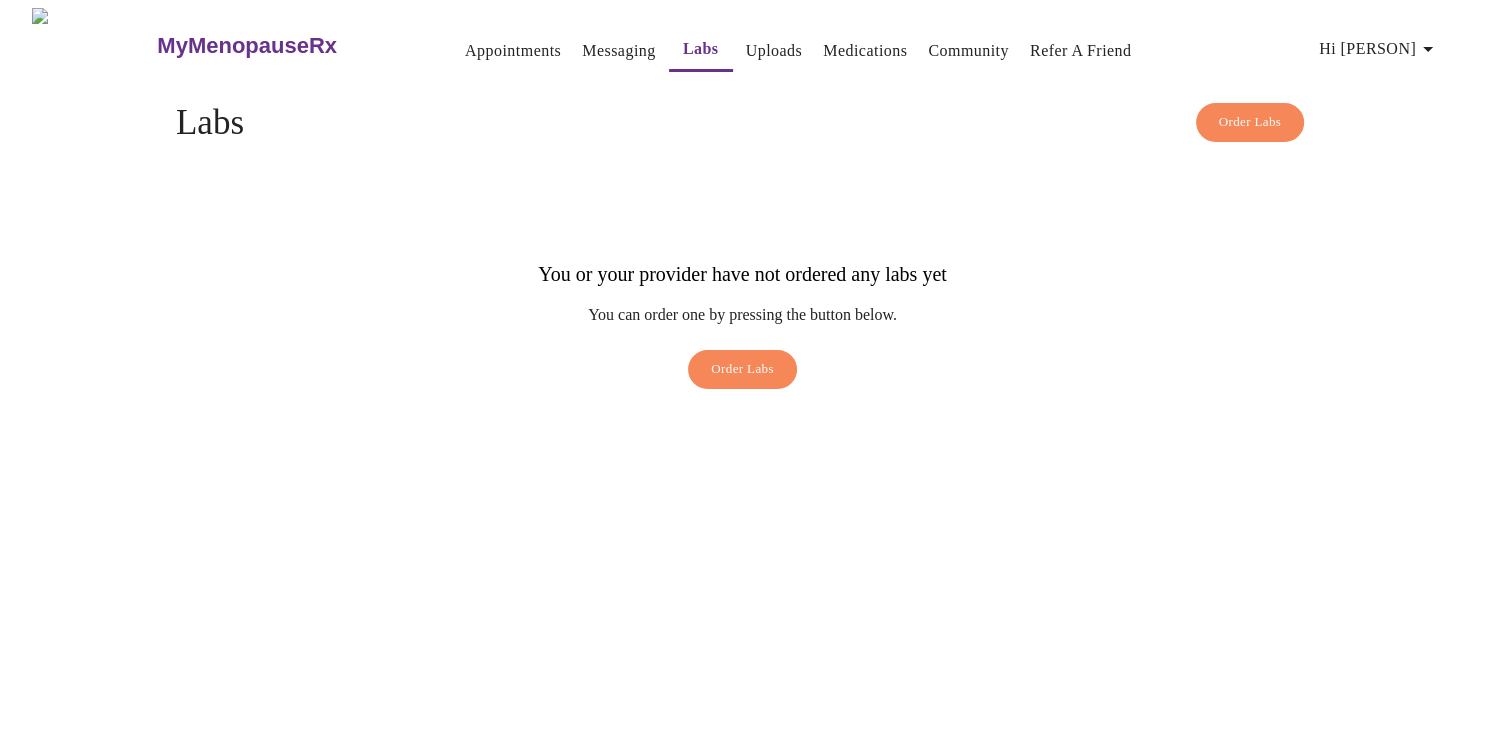click on "Order Labs" at bounding box center [742, 369] 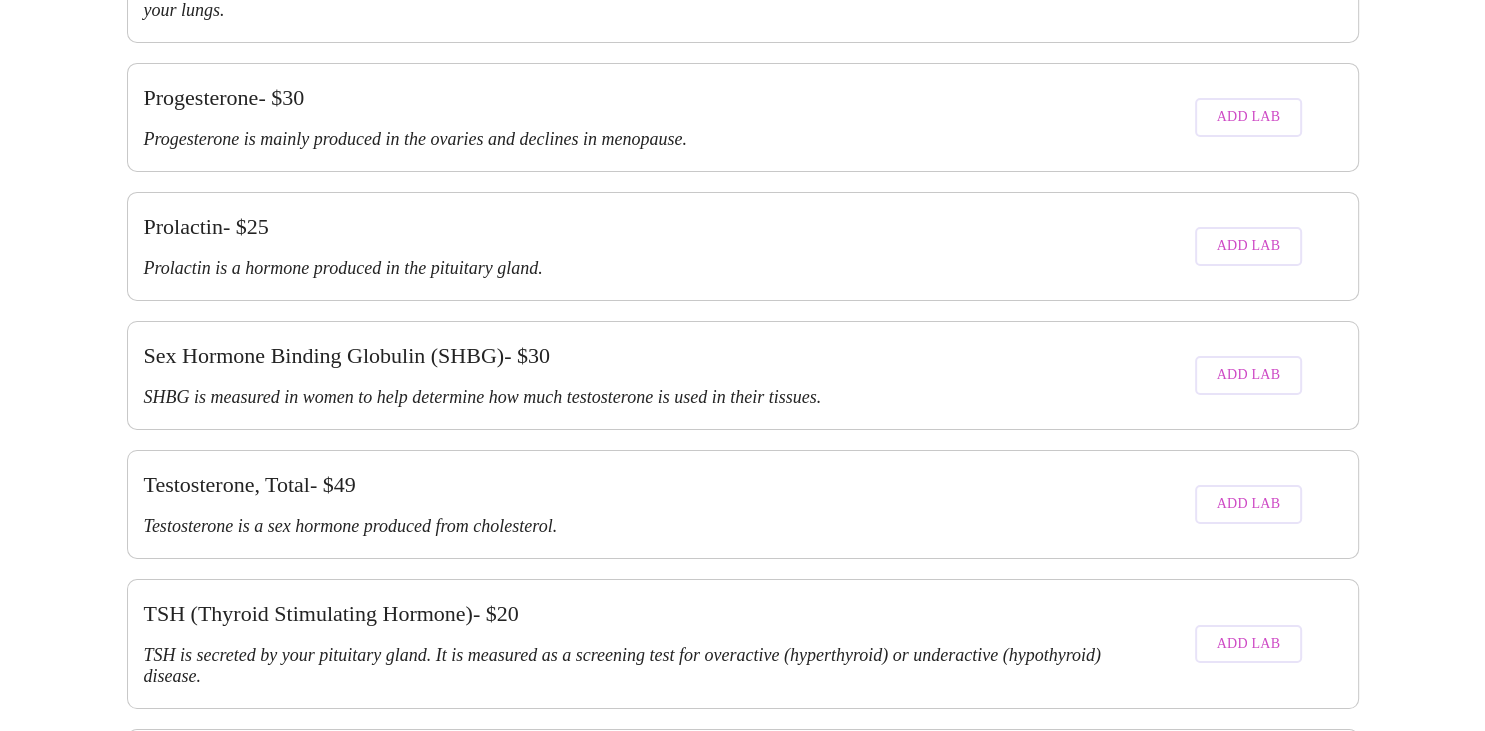 scroll, scrollTop: 3468, scrollLeft: 0, axis: vertical 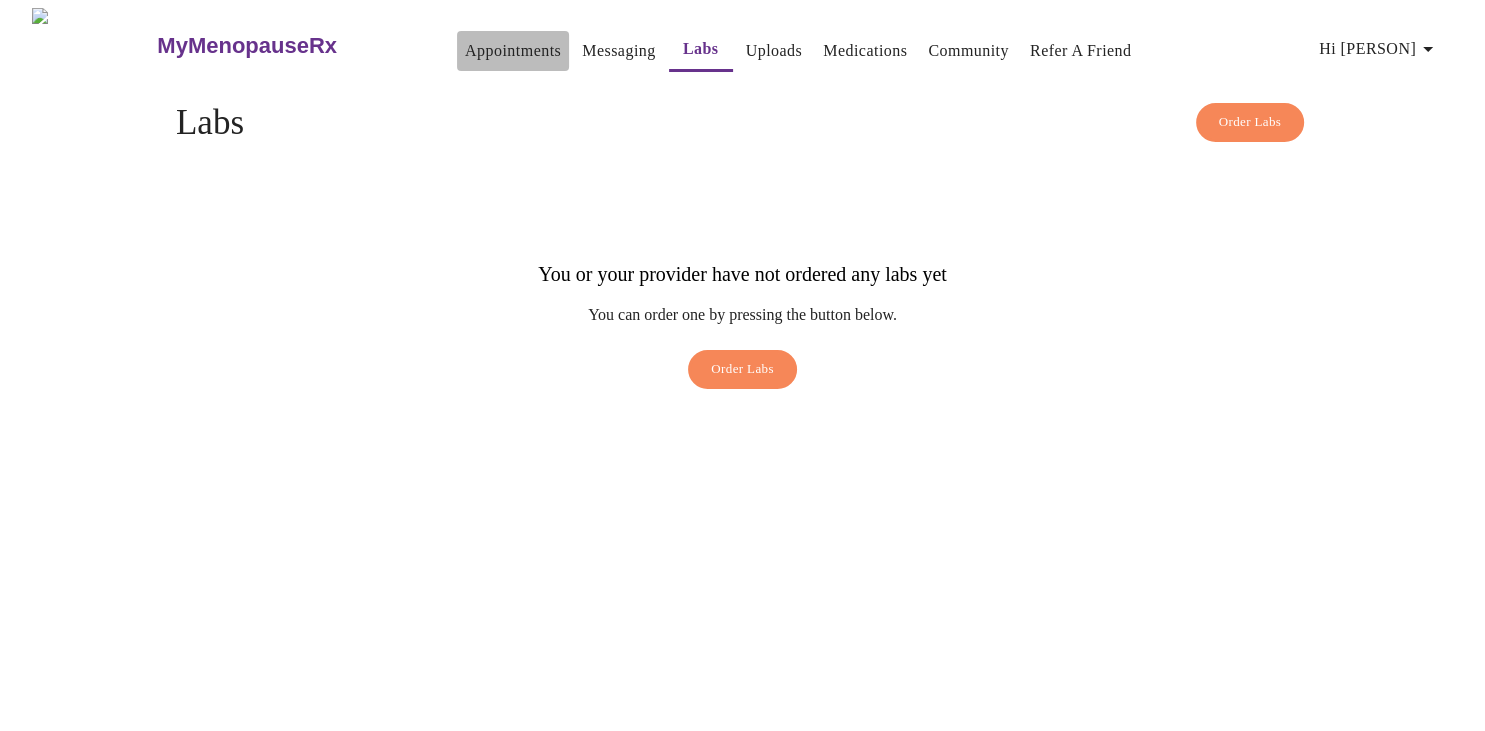 click on "Appointments" at bounding box center [513, 51] 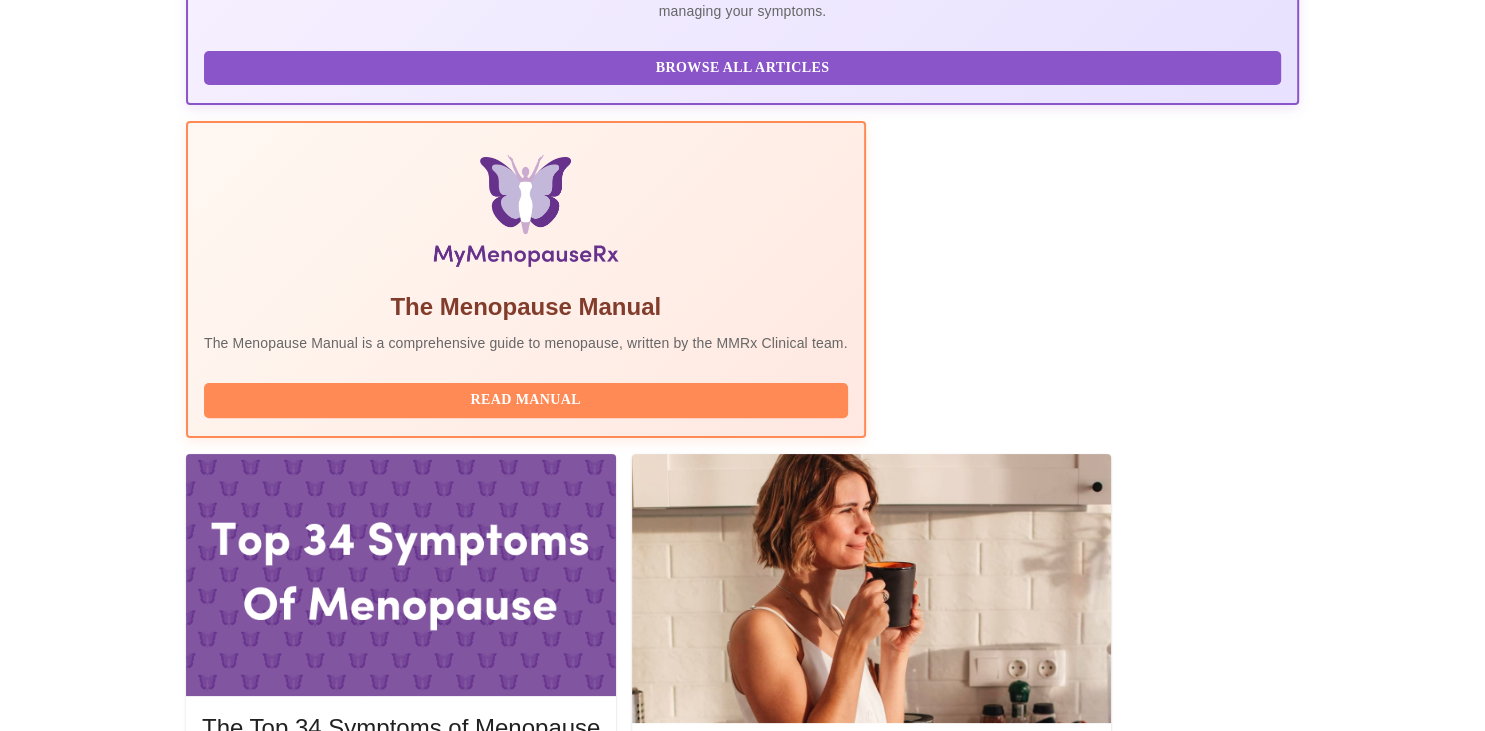 scroll, scrollTop: 586, scrollLeft: 0, axis: vertical 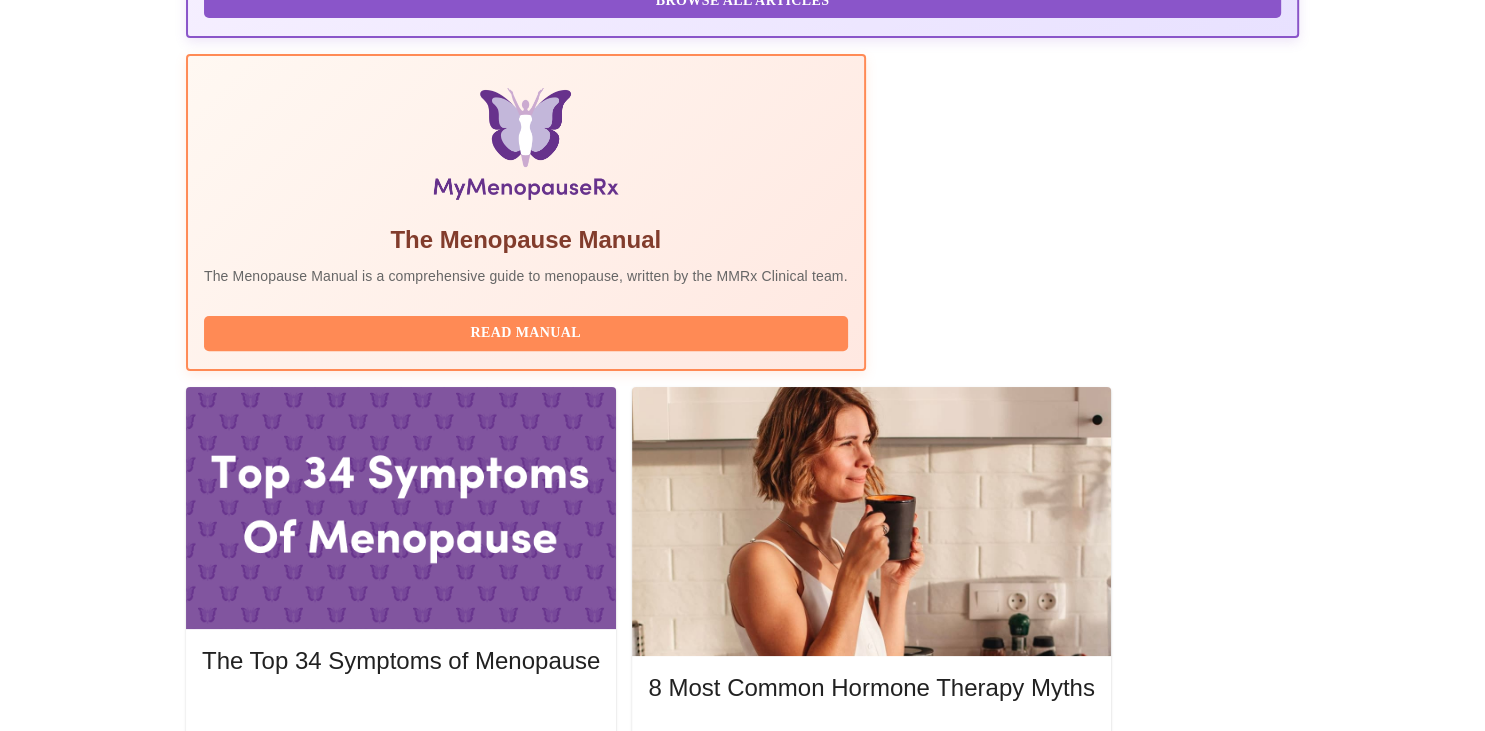 click on "View Appointment" at bounding box center (1194, 1965) 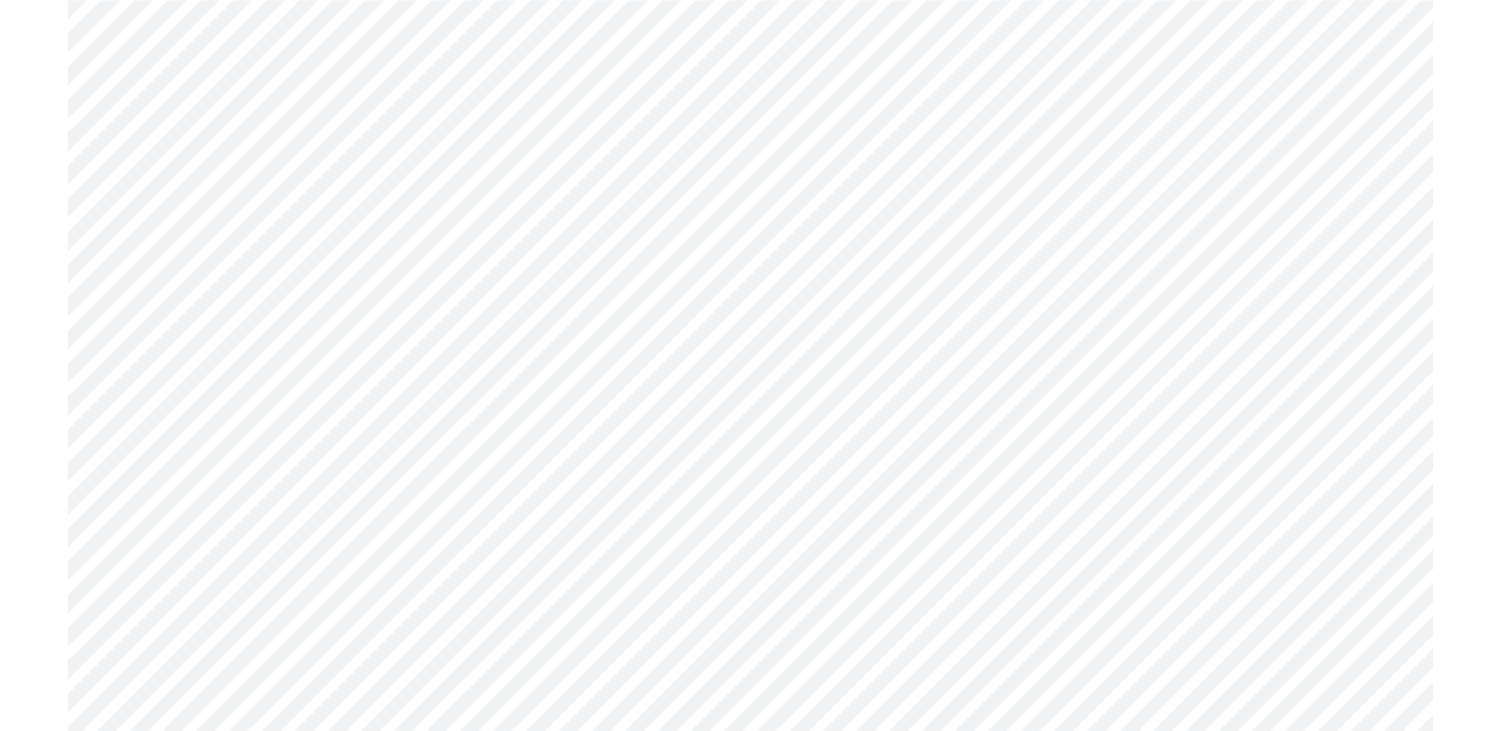 scroll, scrollTop: 8823, scrollLeft: 0, axis: vertical 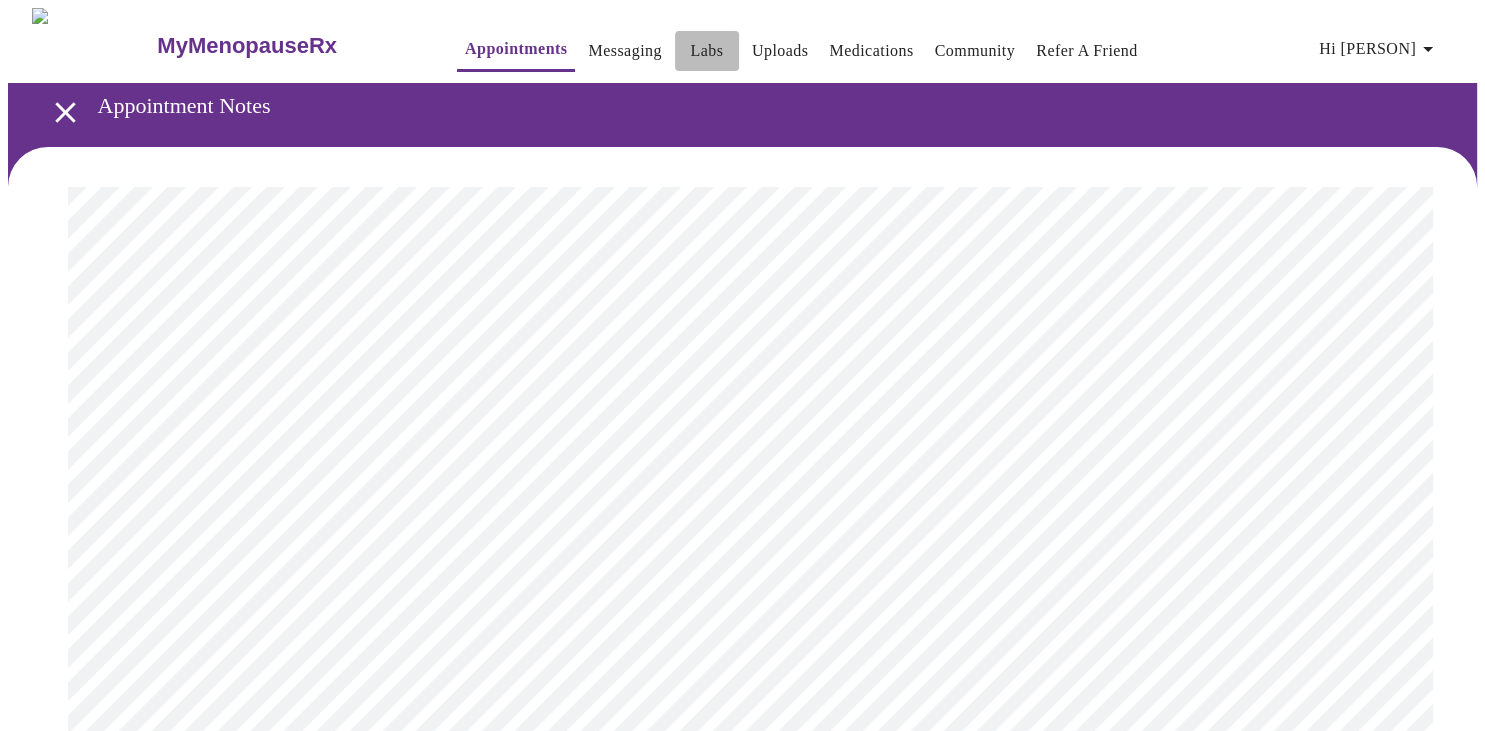 click on "Labs" at bounding box center (706, 51) 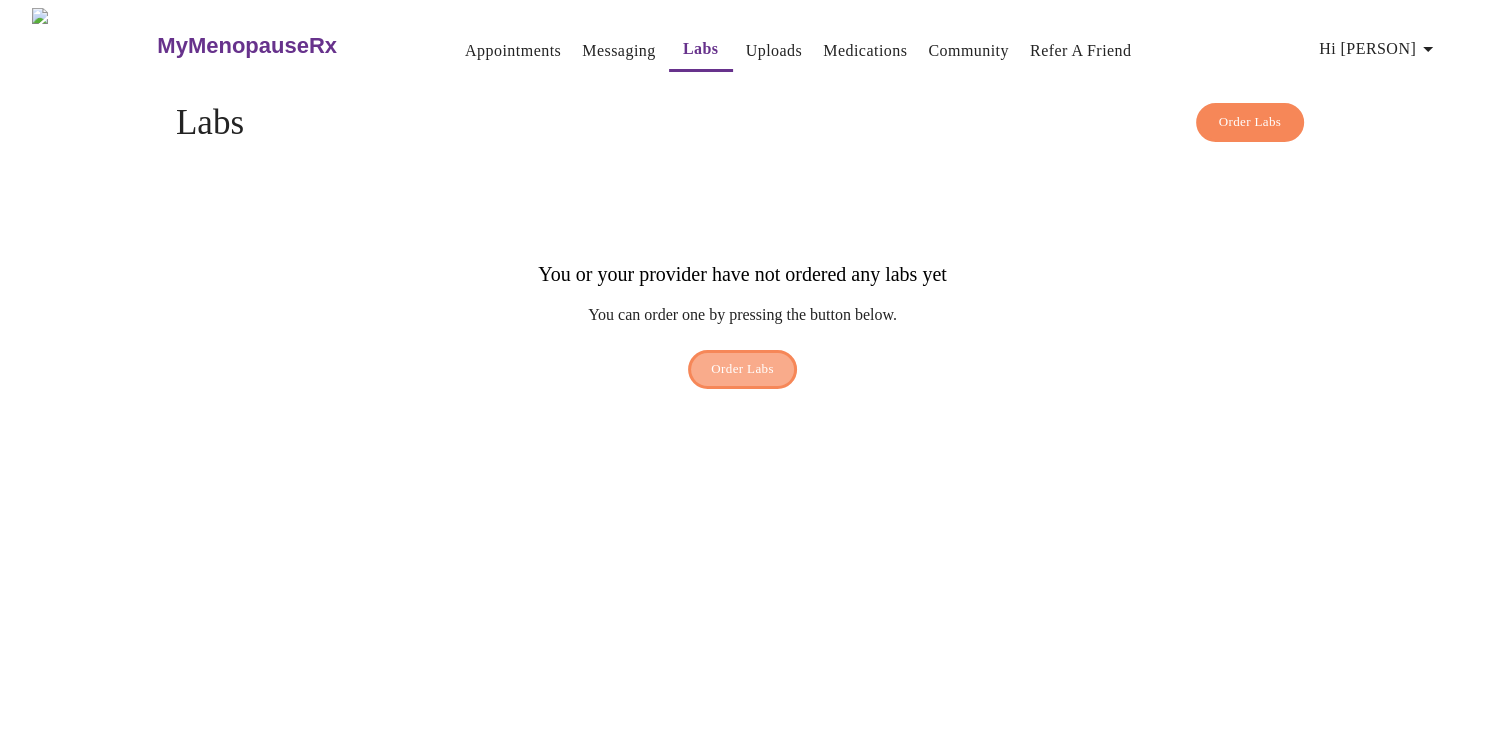 click on "Order Labs" at bounding box center (742, 369) 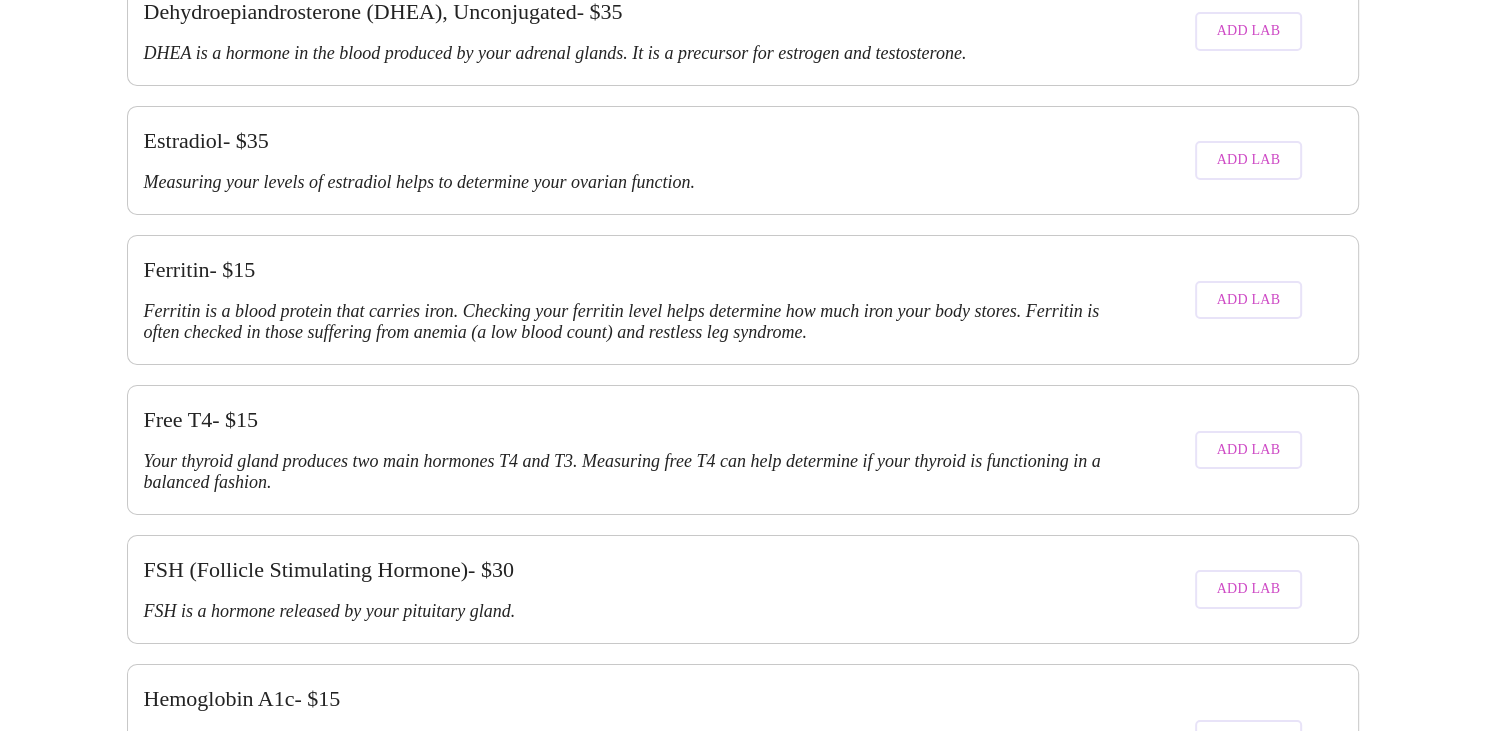 scroll, scrollTop: 2205, scrollLeft: 0, axis: vertical 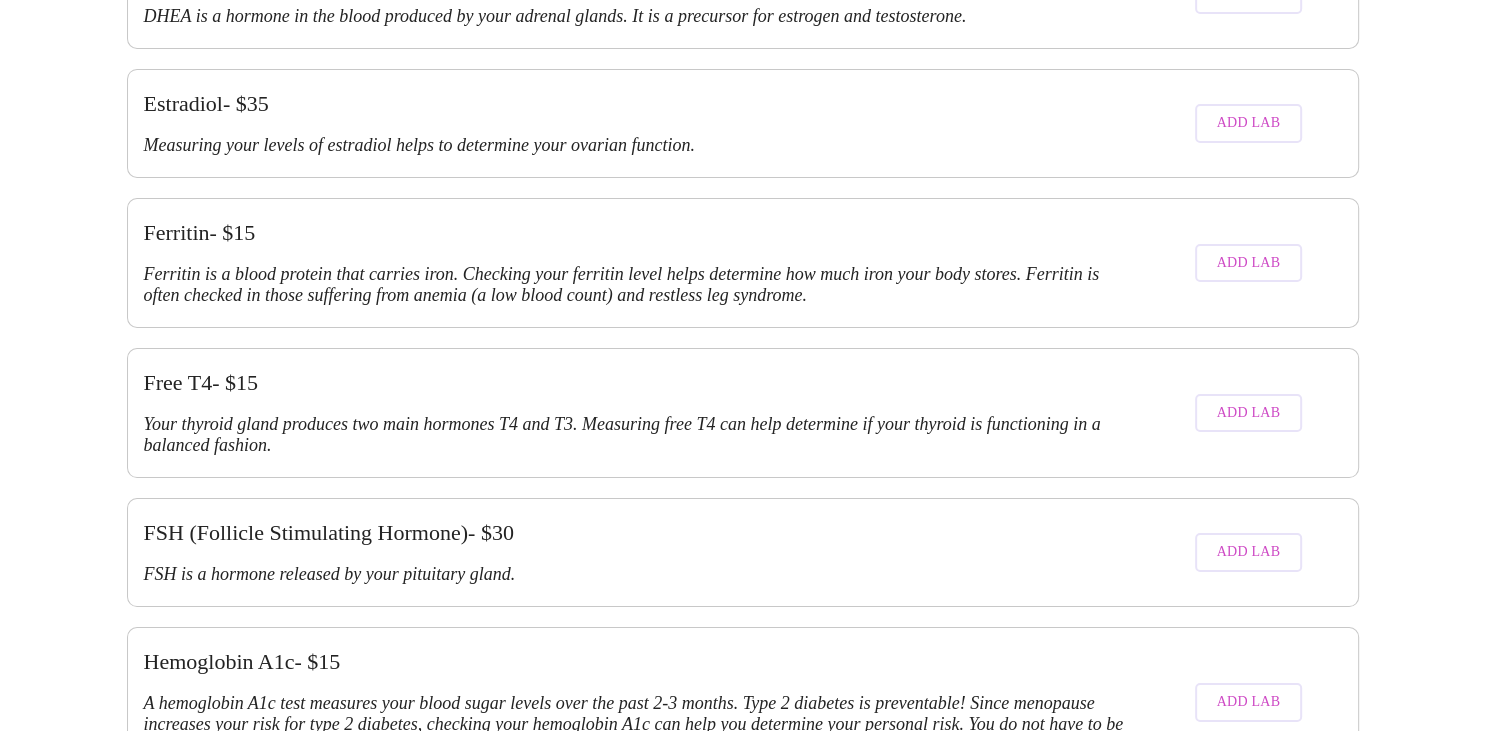 click on "Add Lab" at bounding box center (1249, 552) 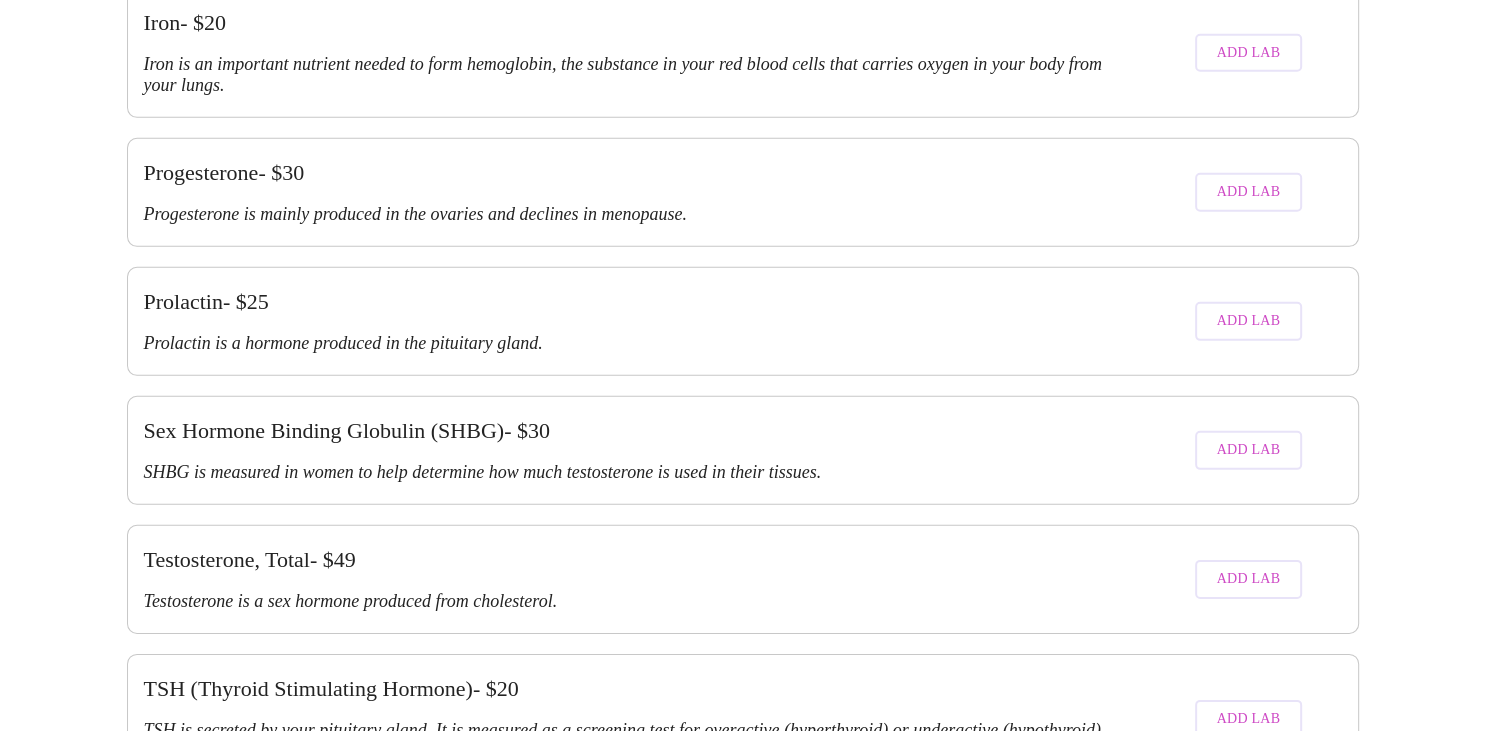 scroll, scrollTop: 3158, scrollLeft: 0, axis: vertical 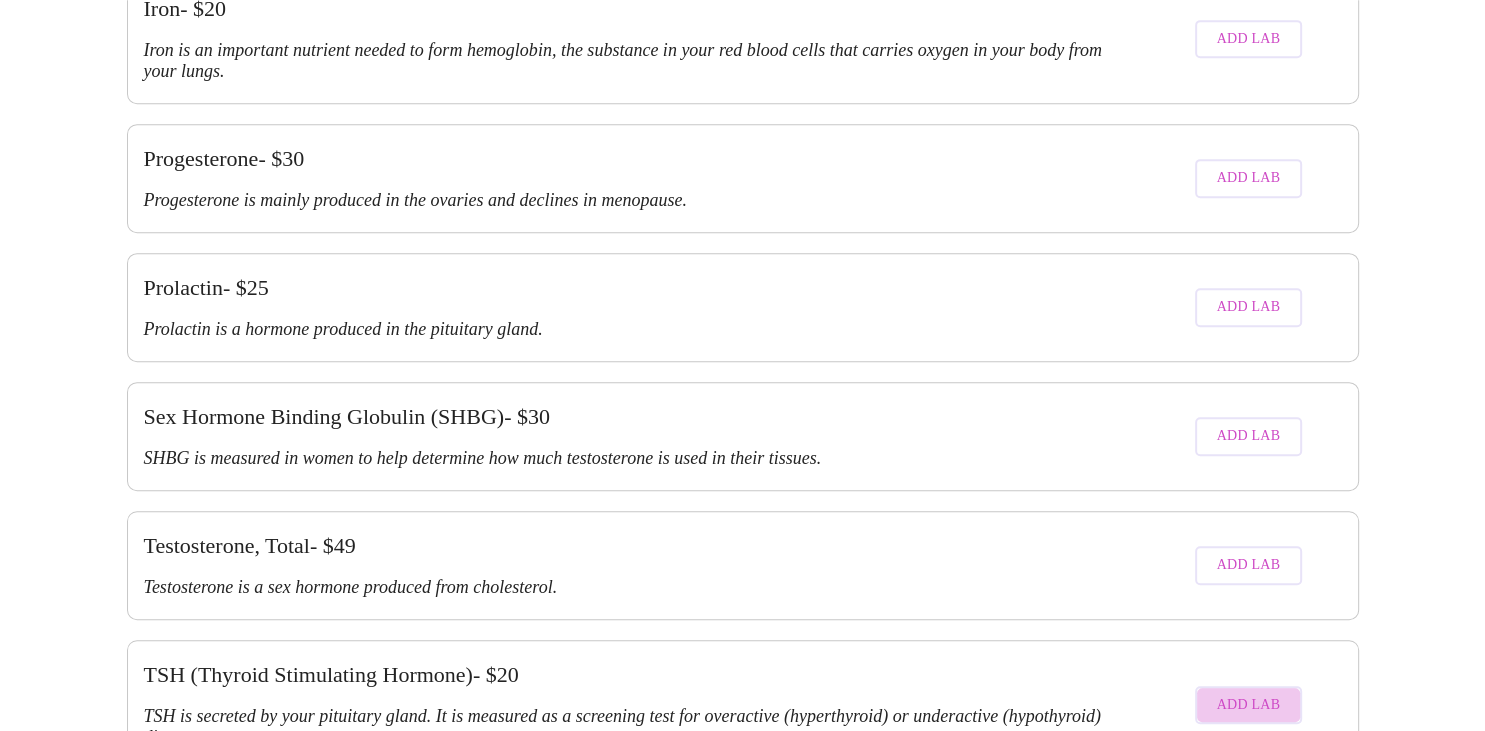 click on "Add Lab" at bounding box center (1249, 705) 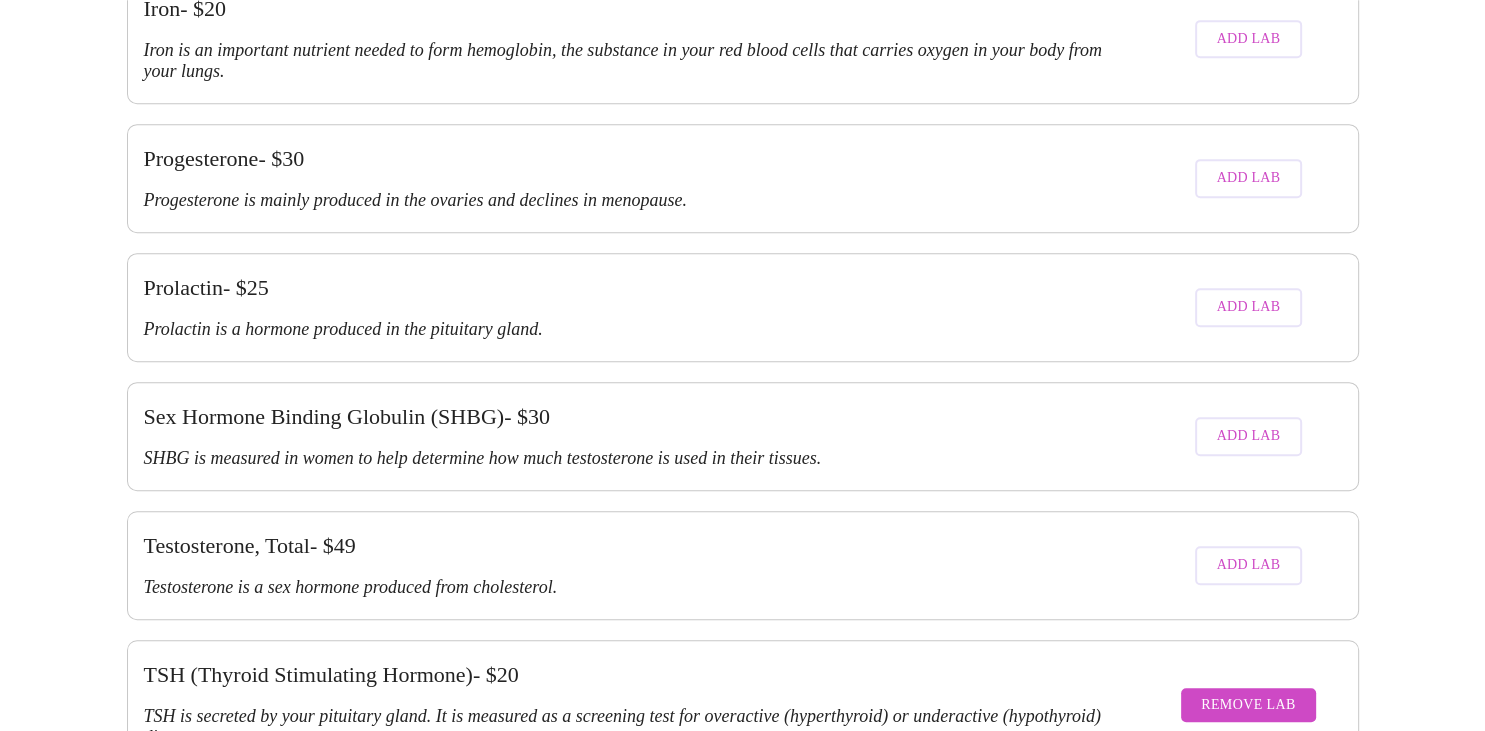 click on "Add Lab" at bounding box center [1249, 994] 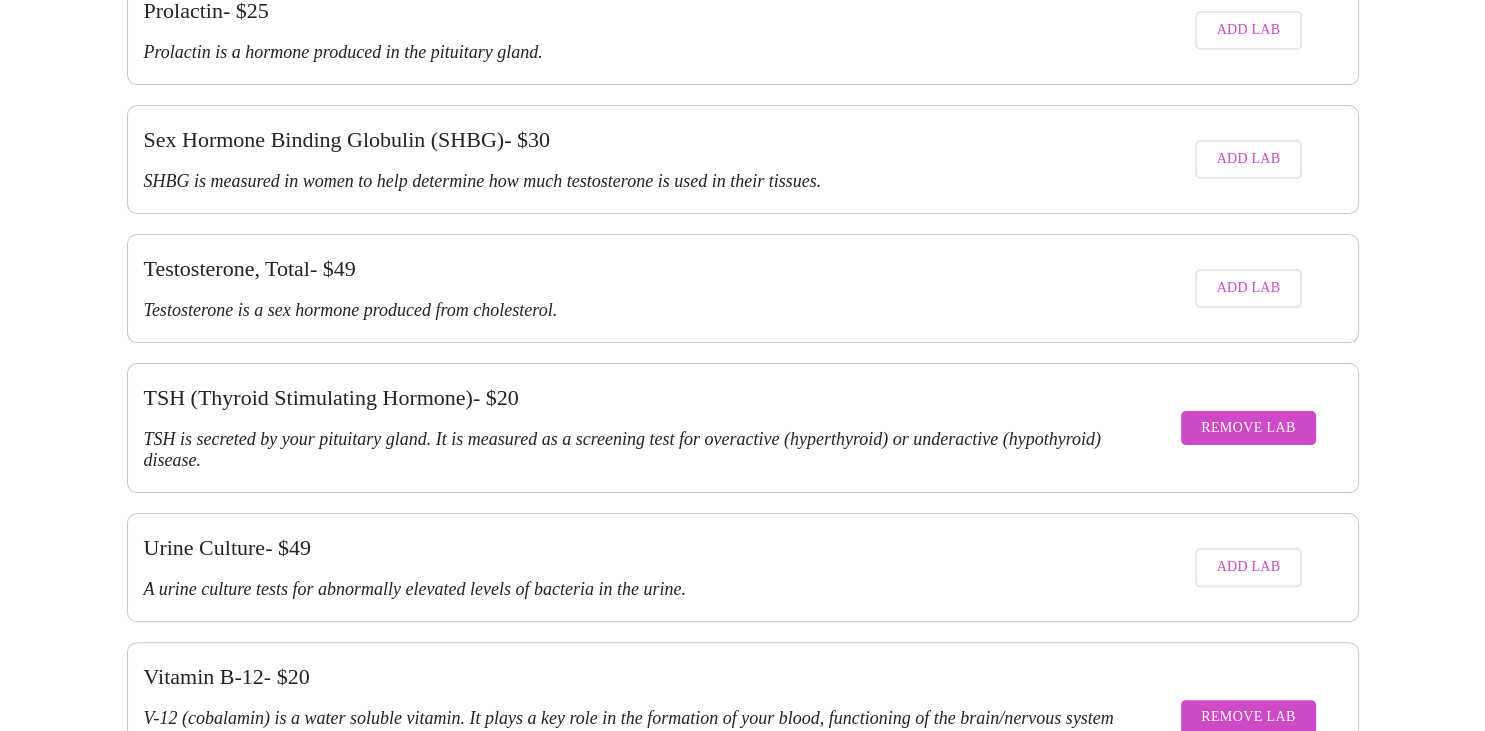 scroll, scrollTop: 3440, scrollLeft: 0, axis: vertical 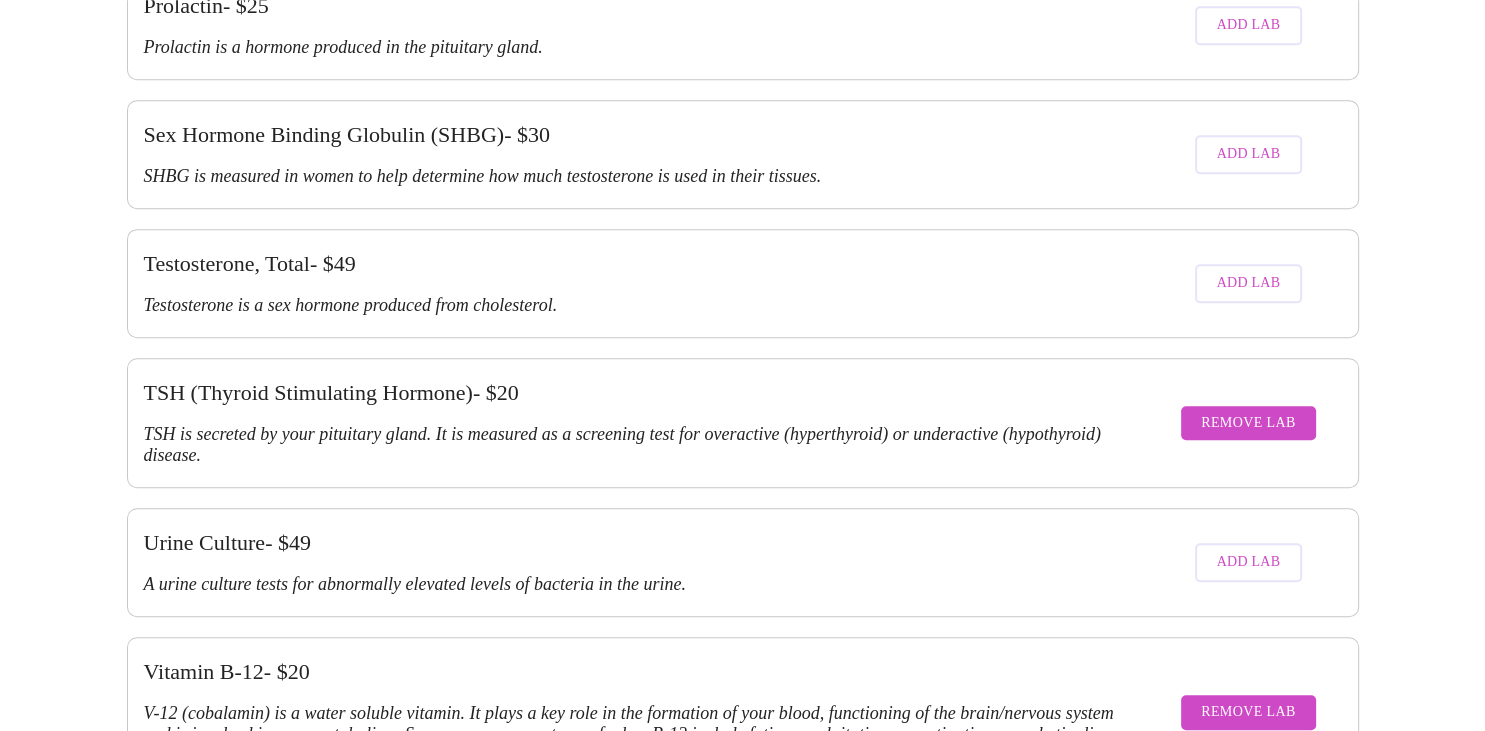 click on "Add Lab" at bounding box center [1249, 873] 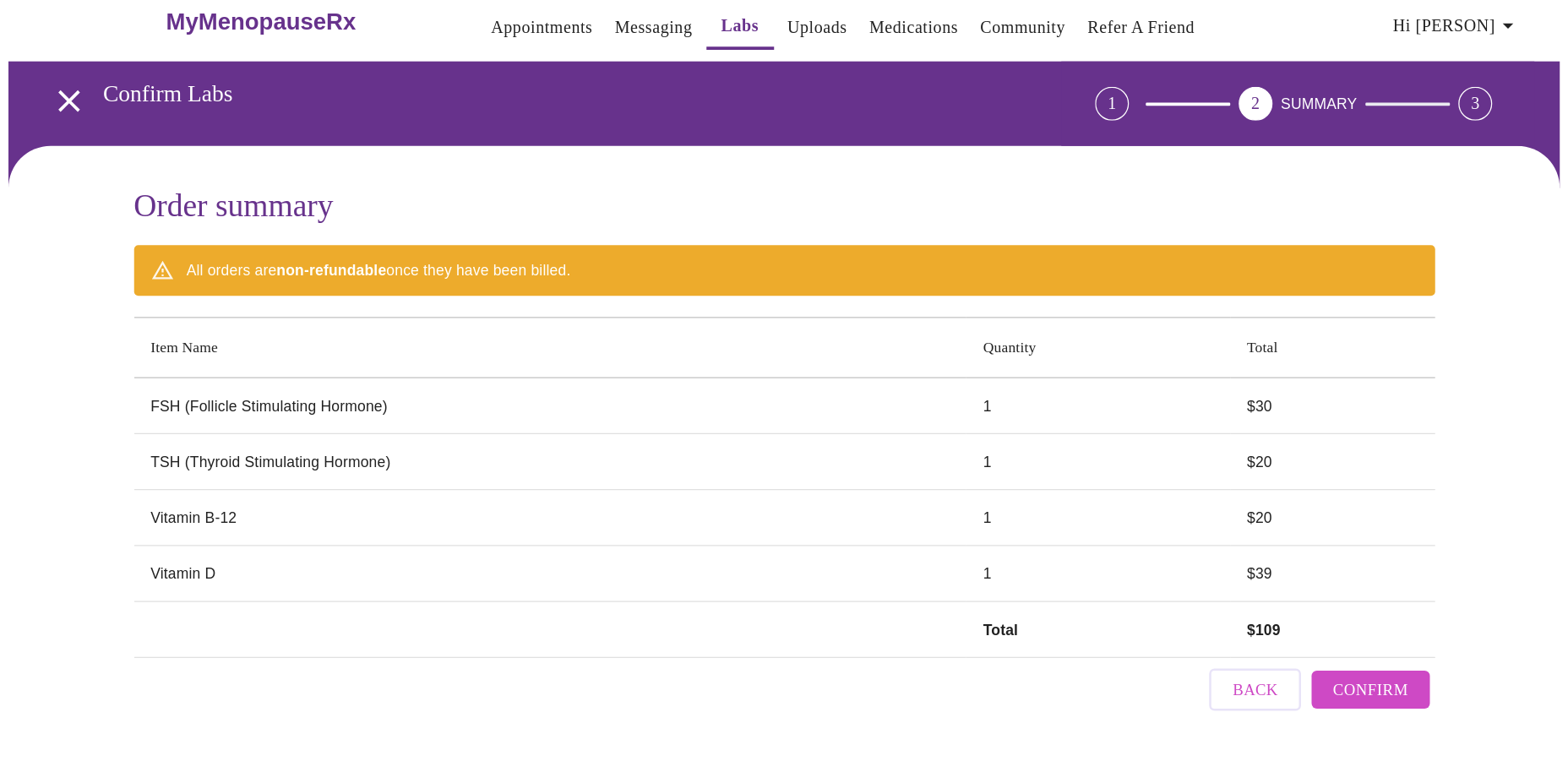 scroll, scrollTop: 0, scrollLeft: 0, axis: both 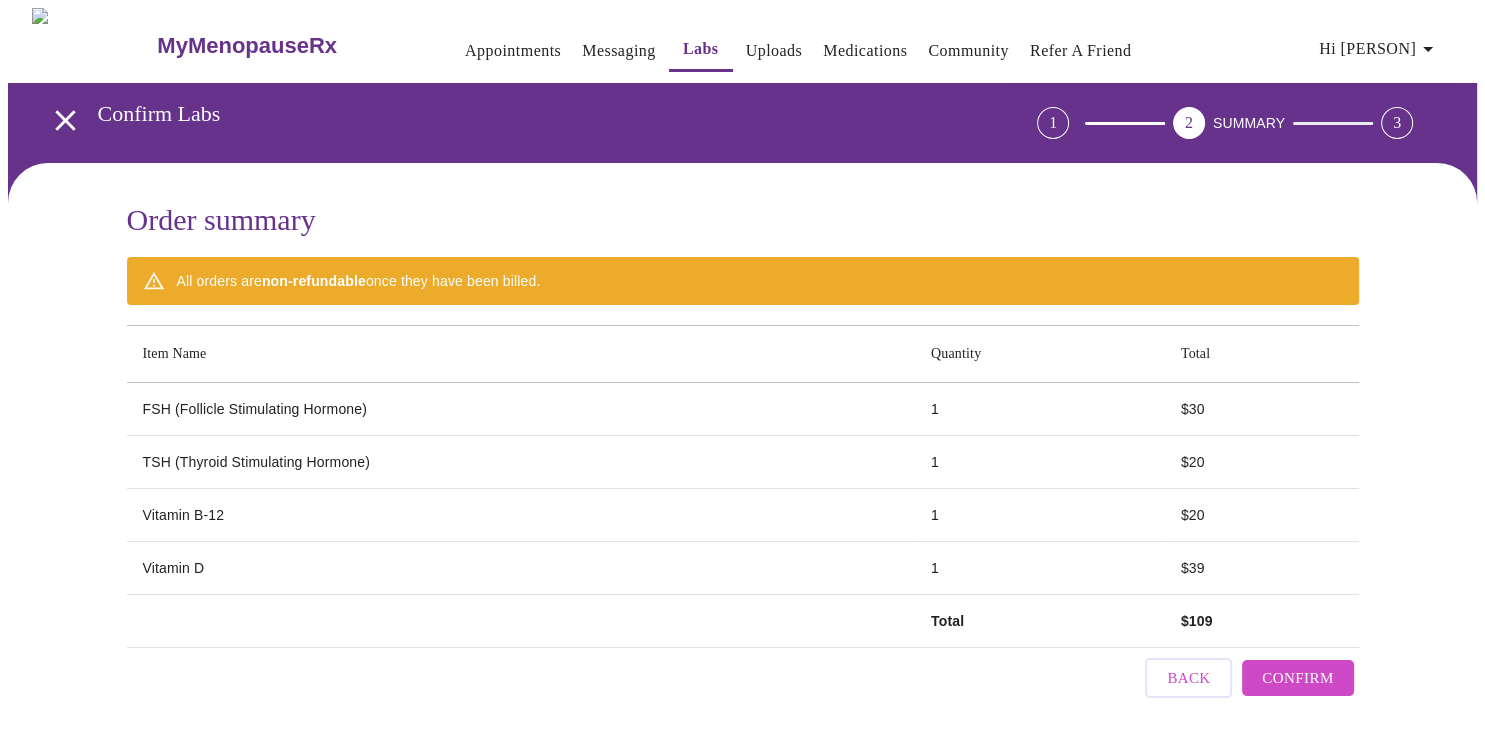 click on "Confirm" at bounding box center (1297, 678) 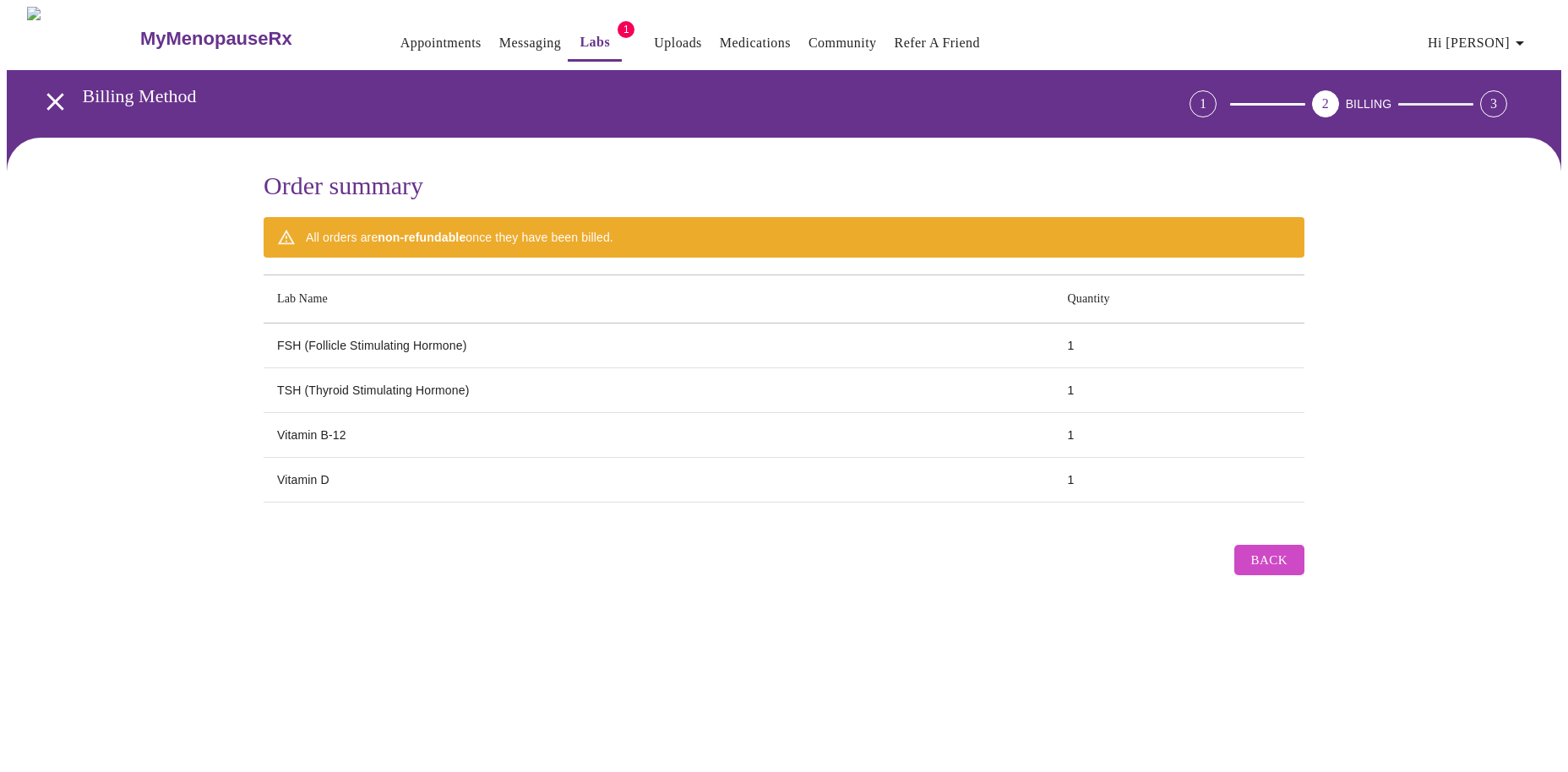 click on "2" at bounding box center [1326, 104] 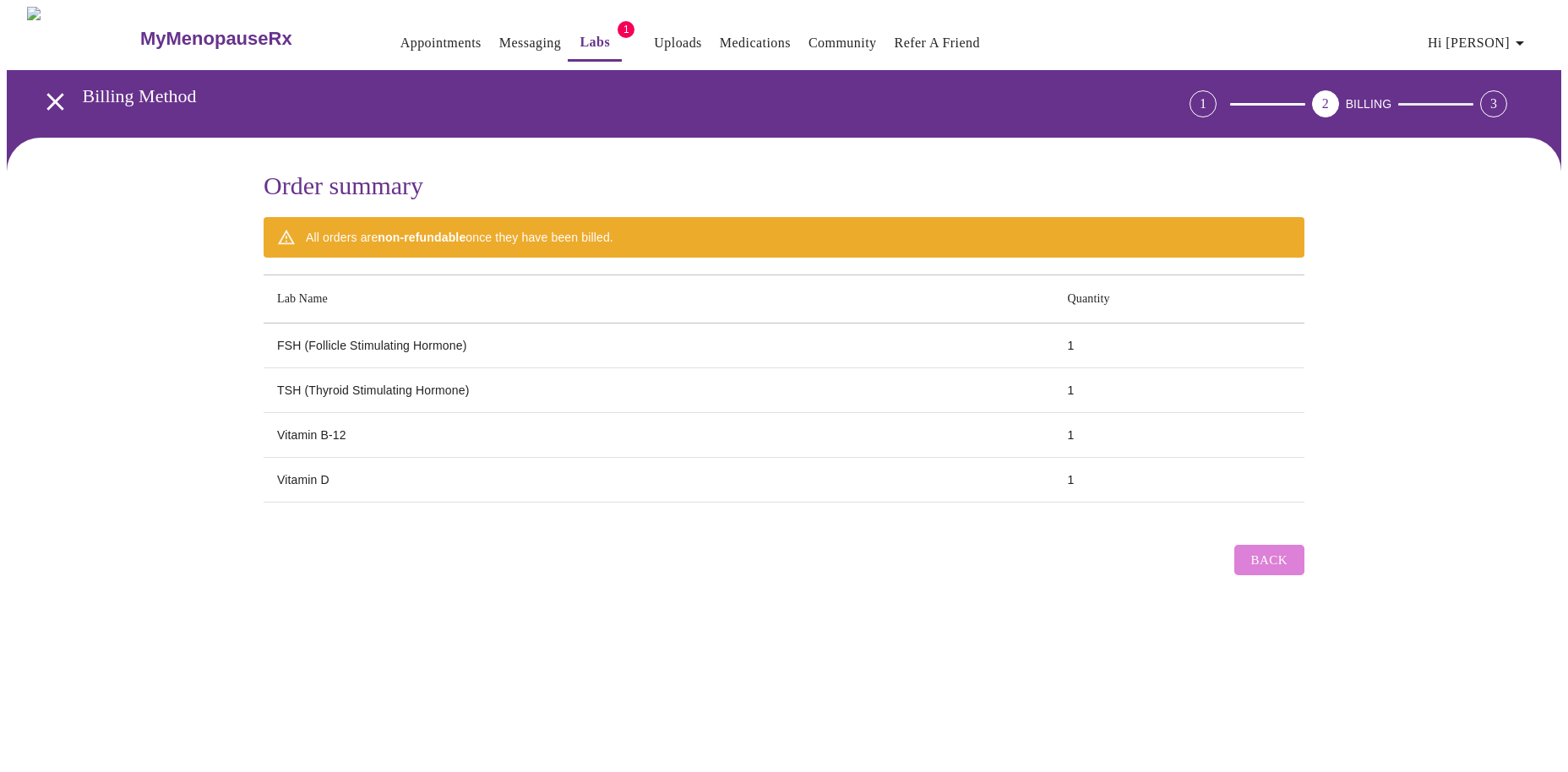 click on "Back" at bounding box center [1269, 560] 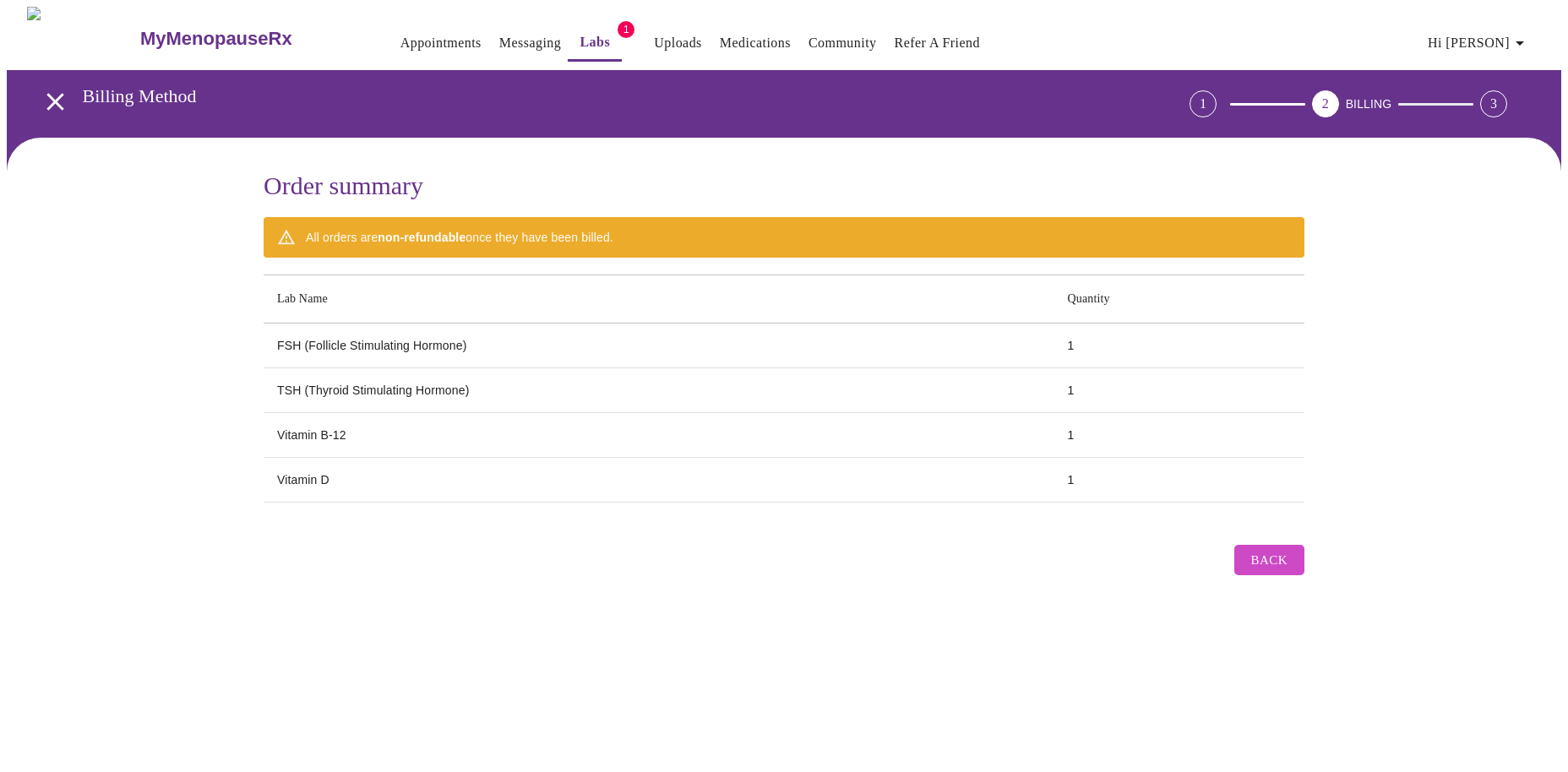 click on "Labs" at bounding box center [595, 42] 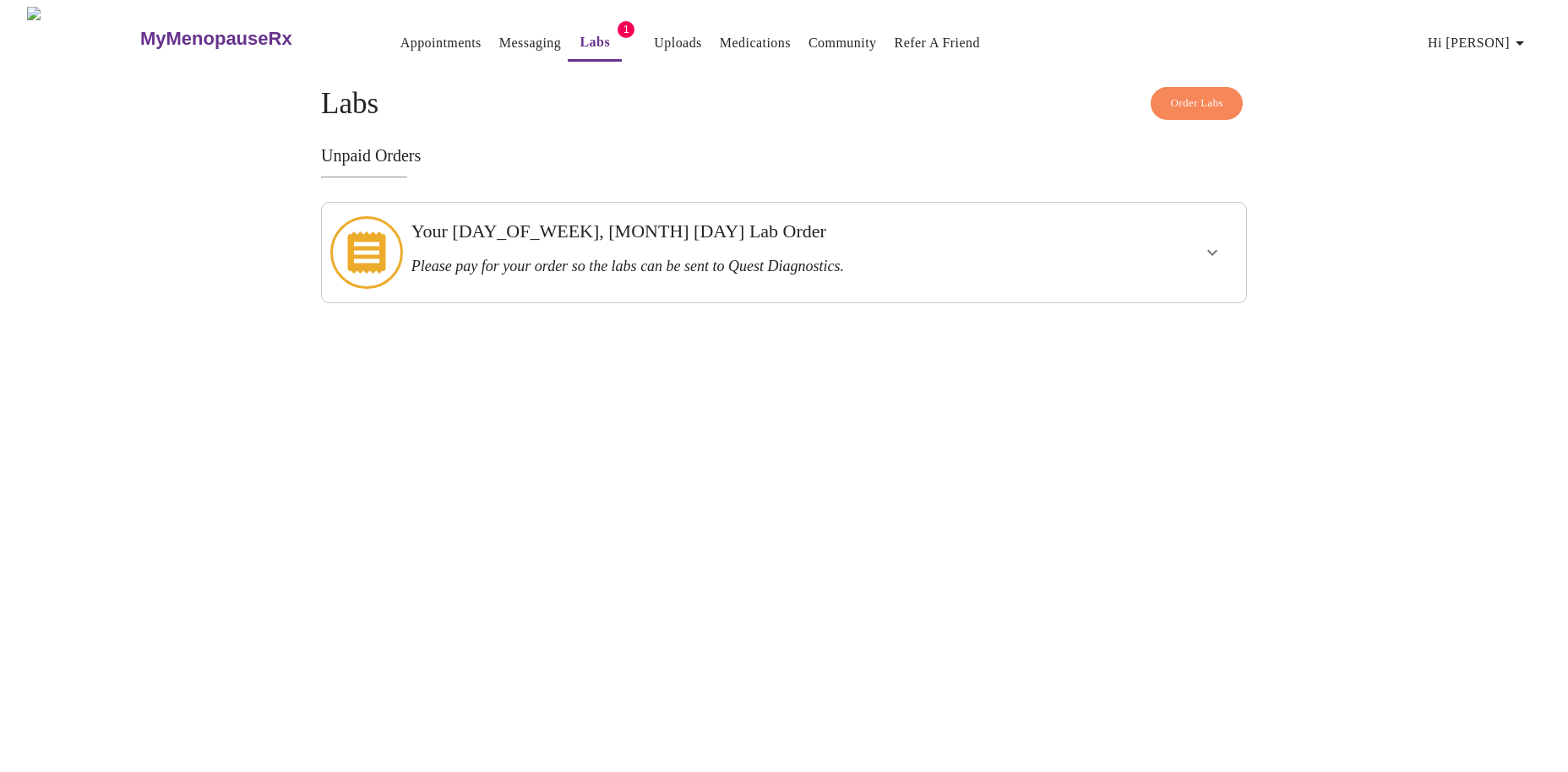 click 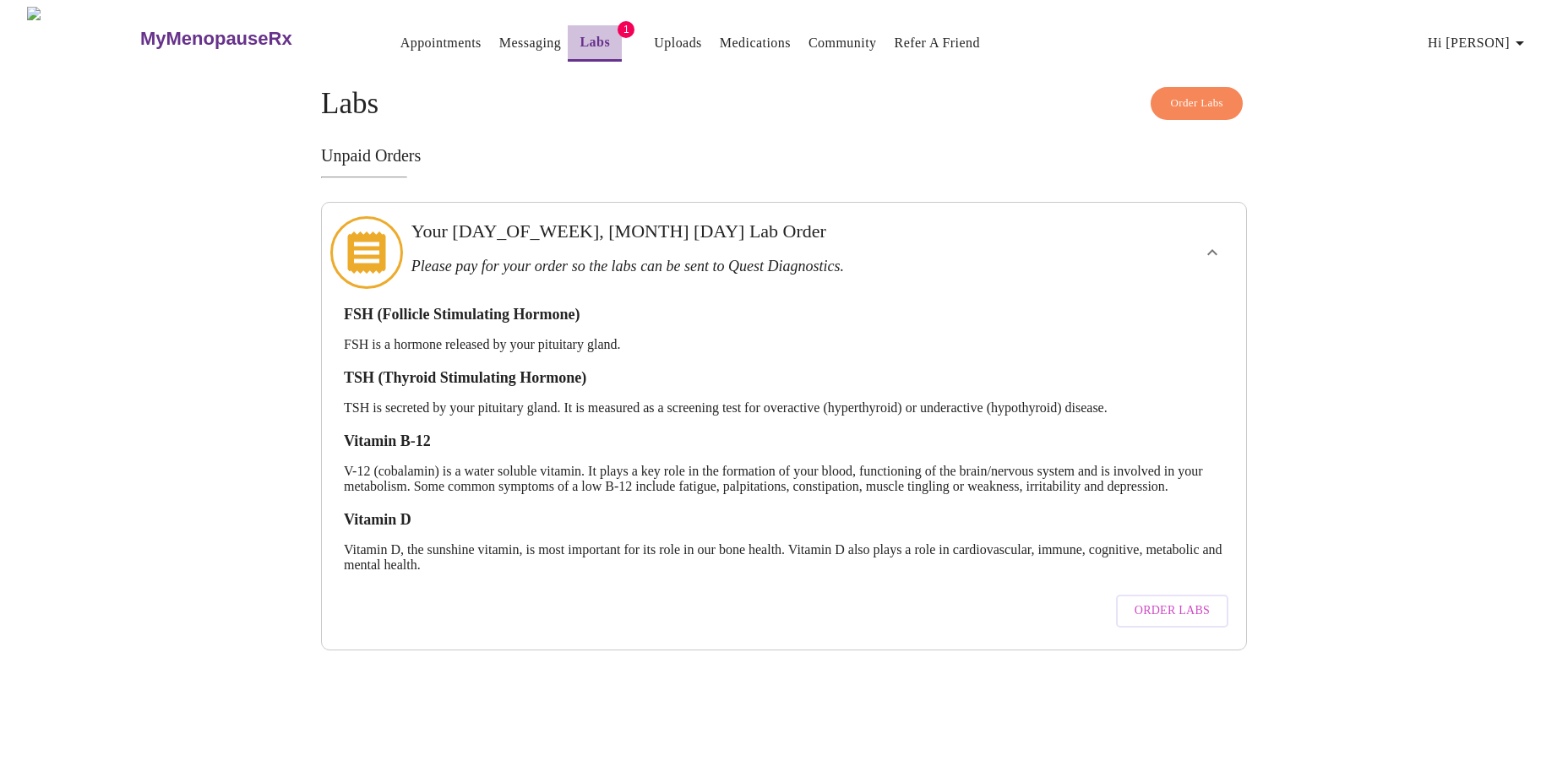 click on "Labs" at bounding box center (595, 42) 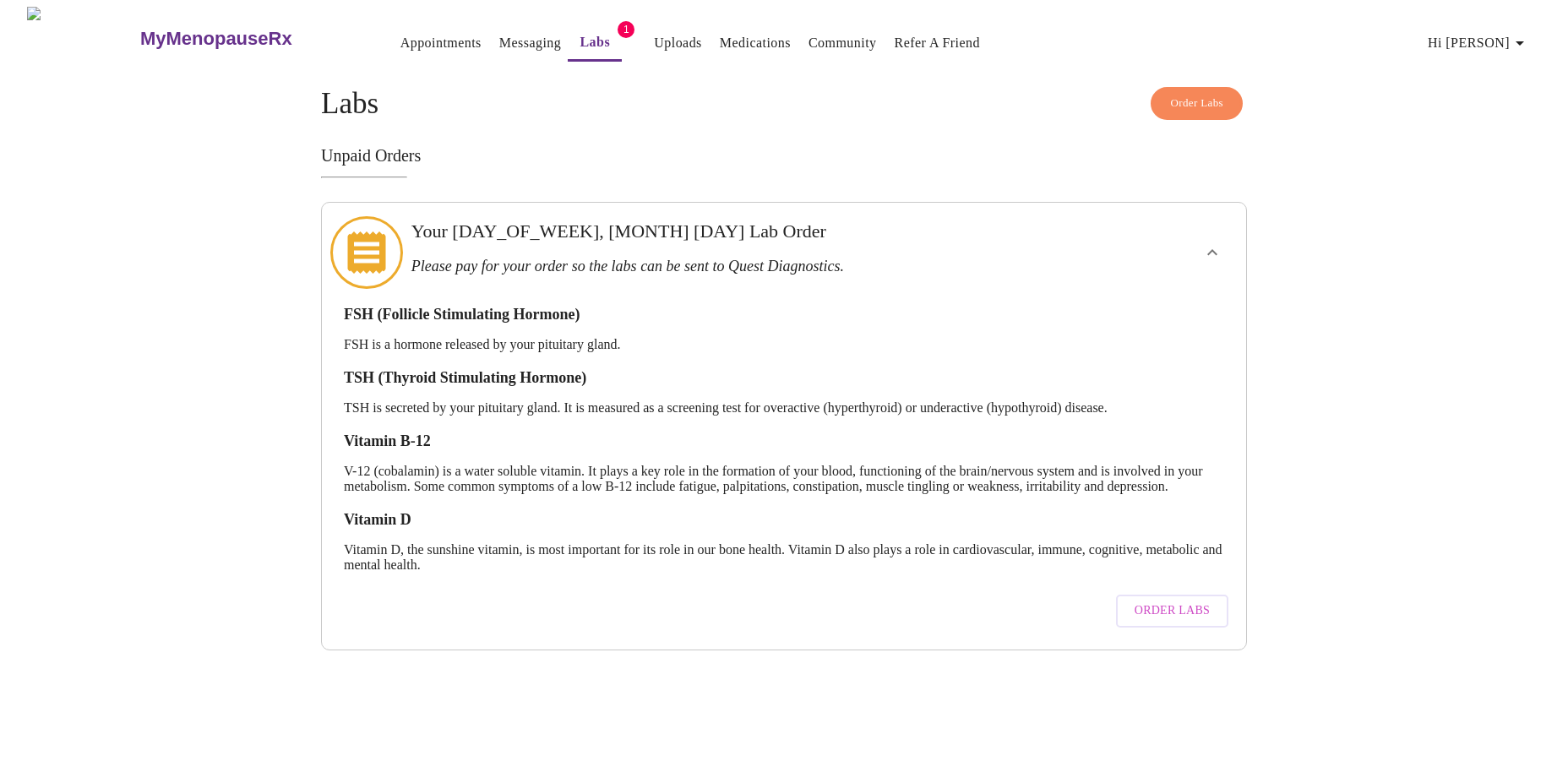 click on "Labs" at bounding box center (595, 42) 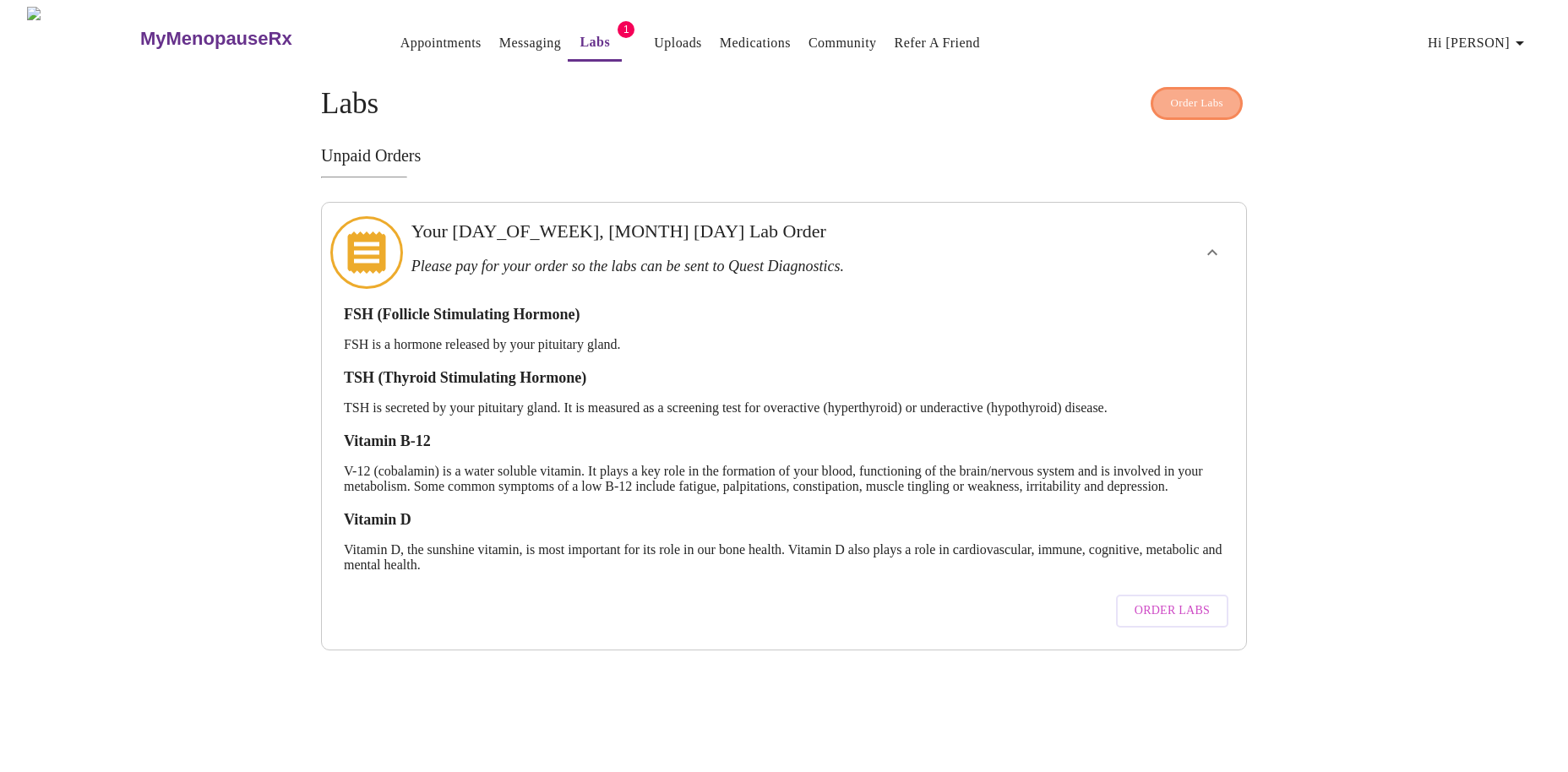 click on "Order Labs" at bounding box center (1196, 103) 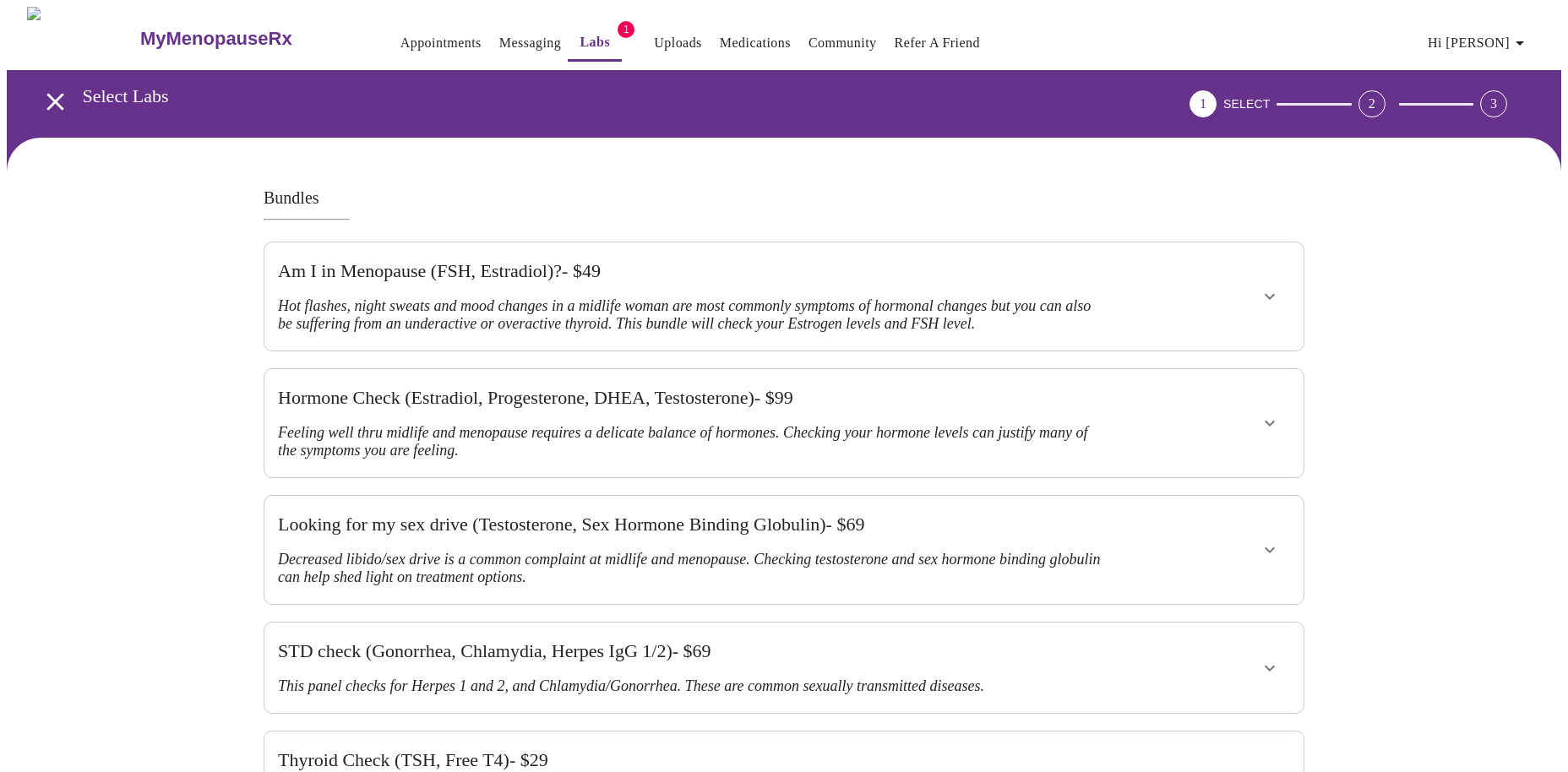 click on "Labs" at bounding box center [595, 42] 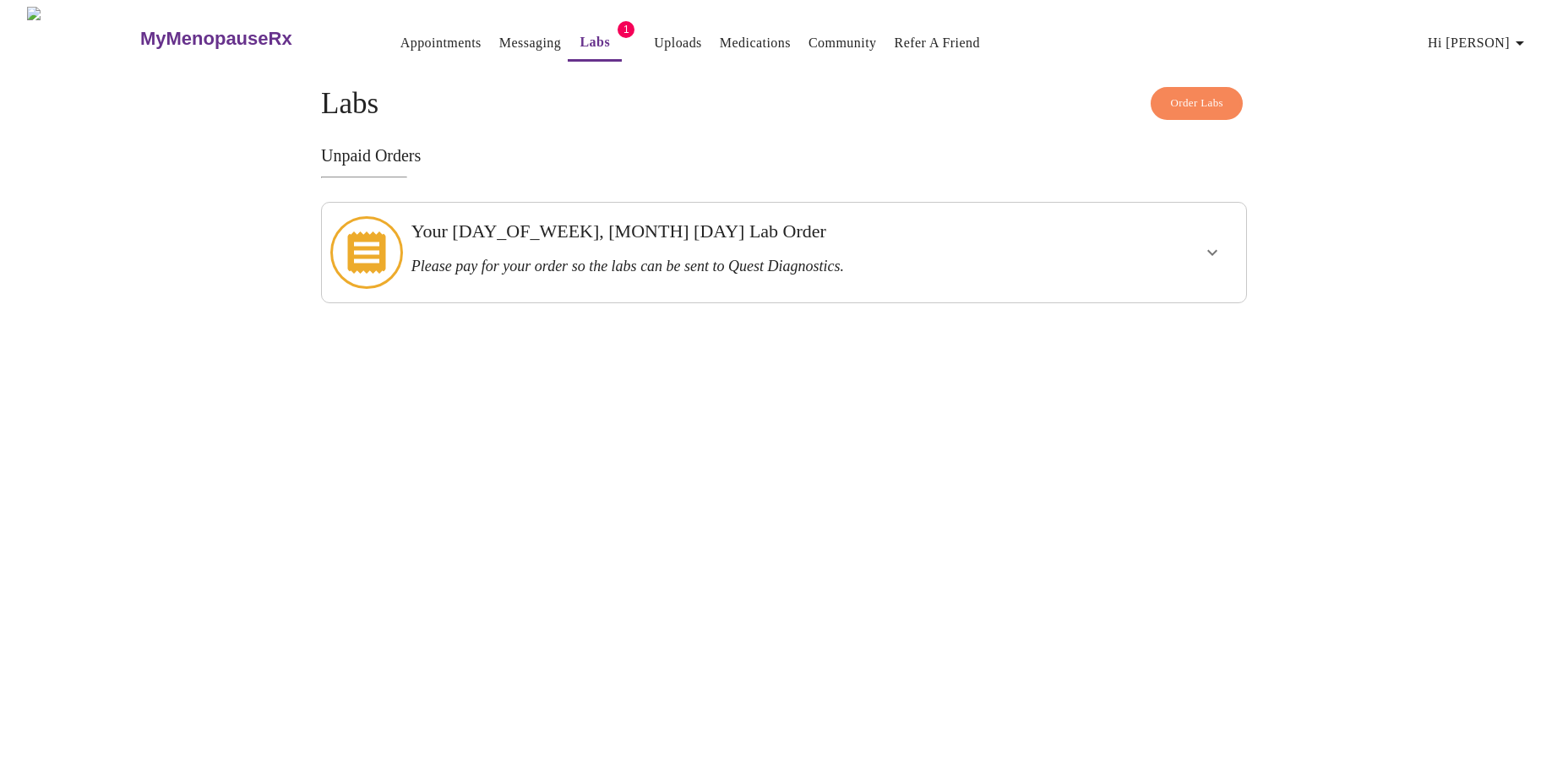 click 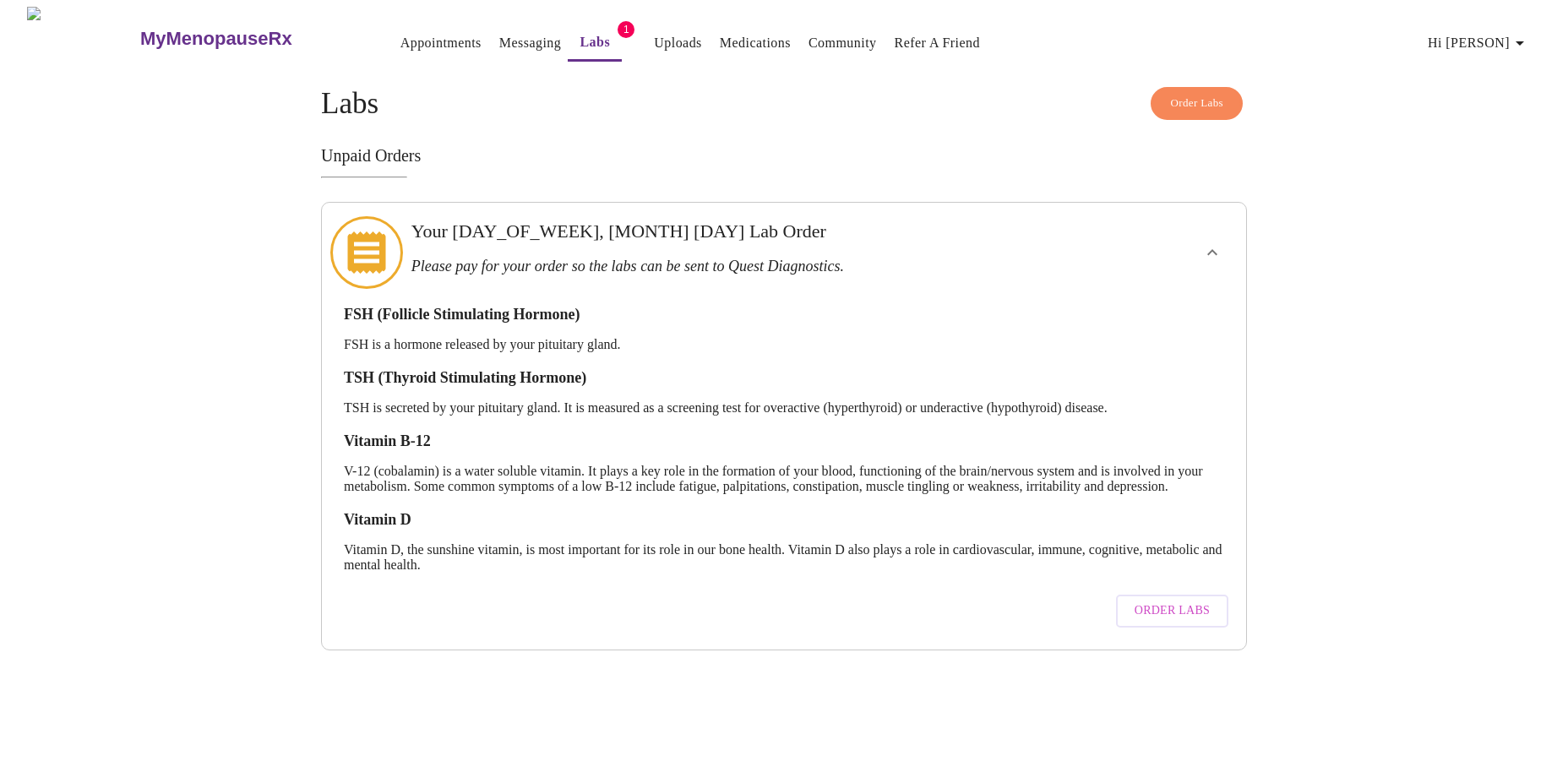 click on "Order Labs" at bounding box center [1172, 611] 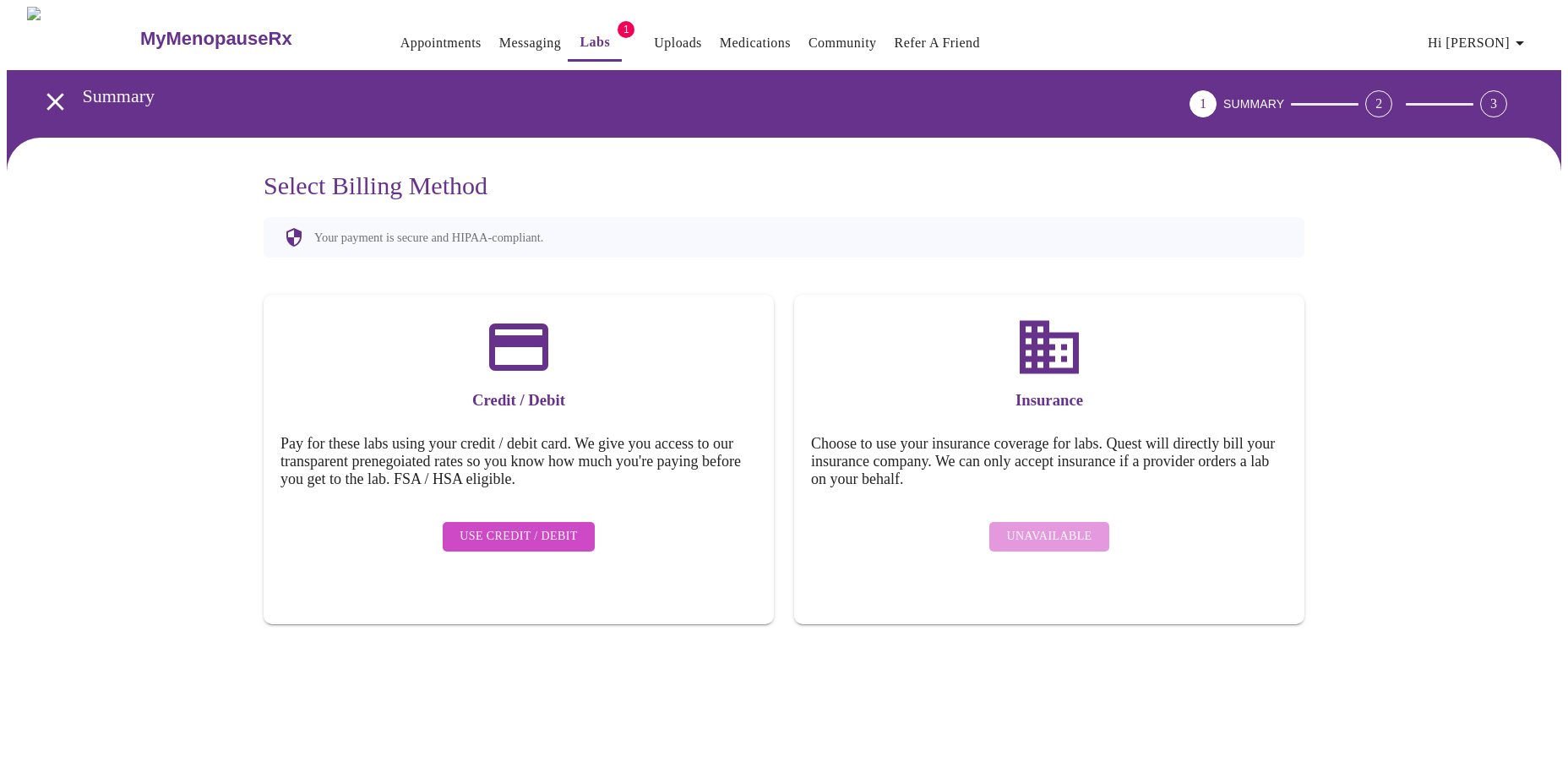 click on "Labs" at bounding box center [595, 42] 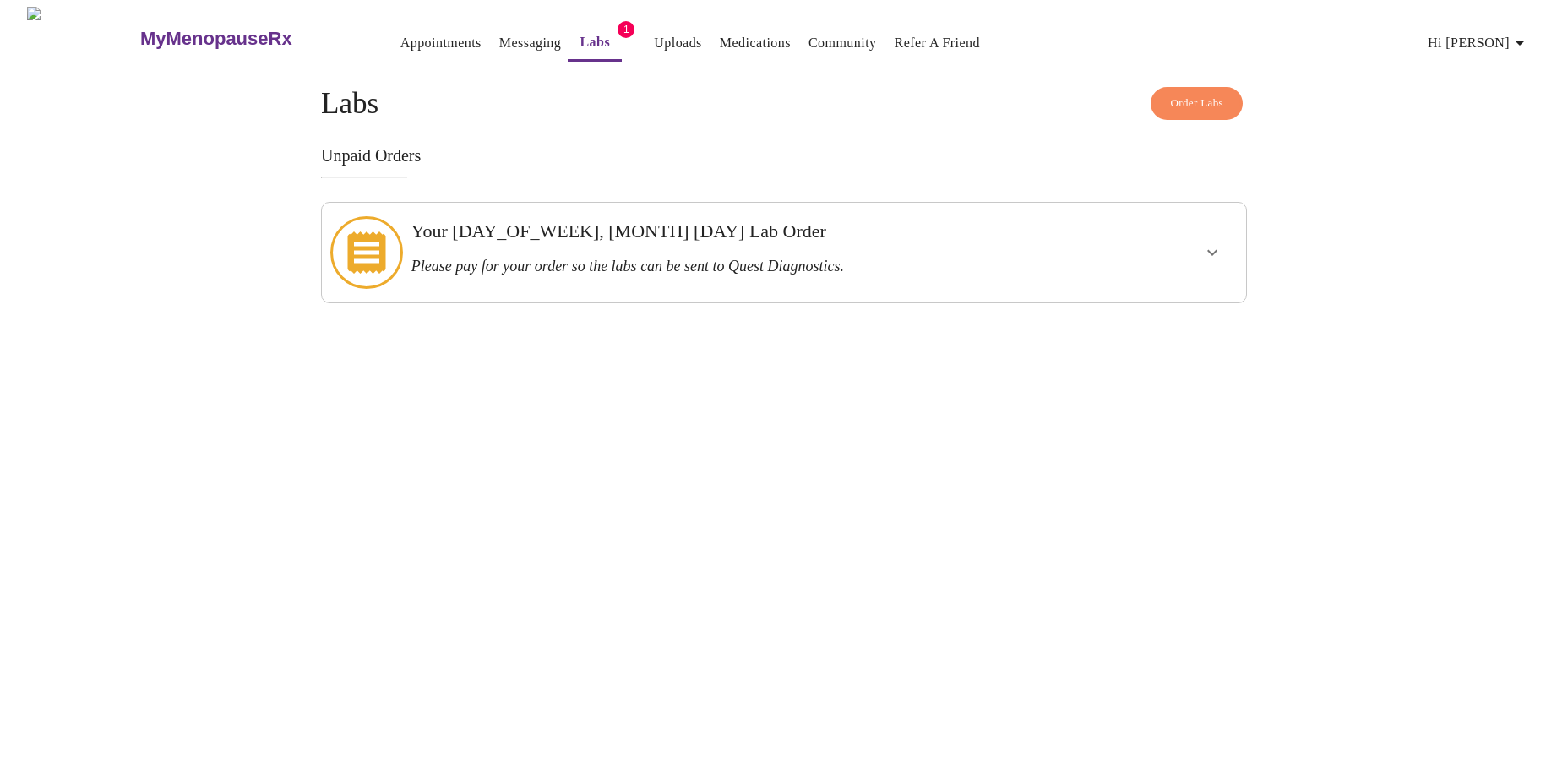click 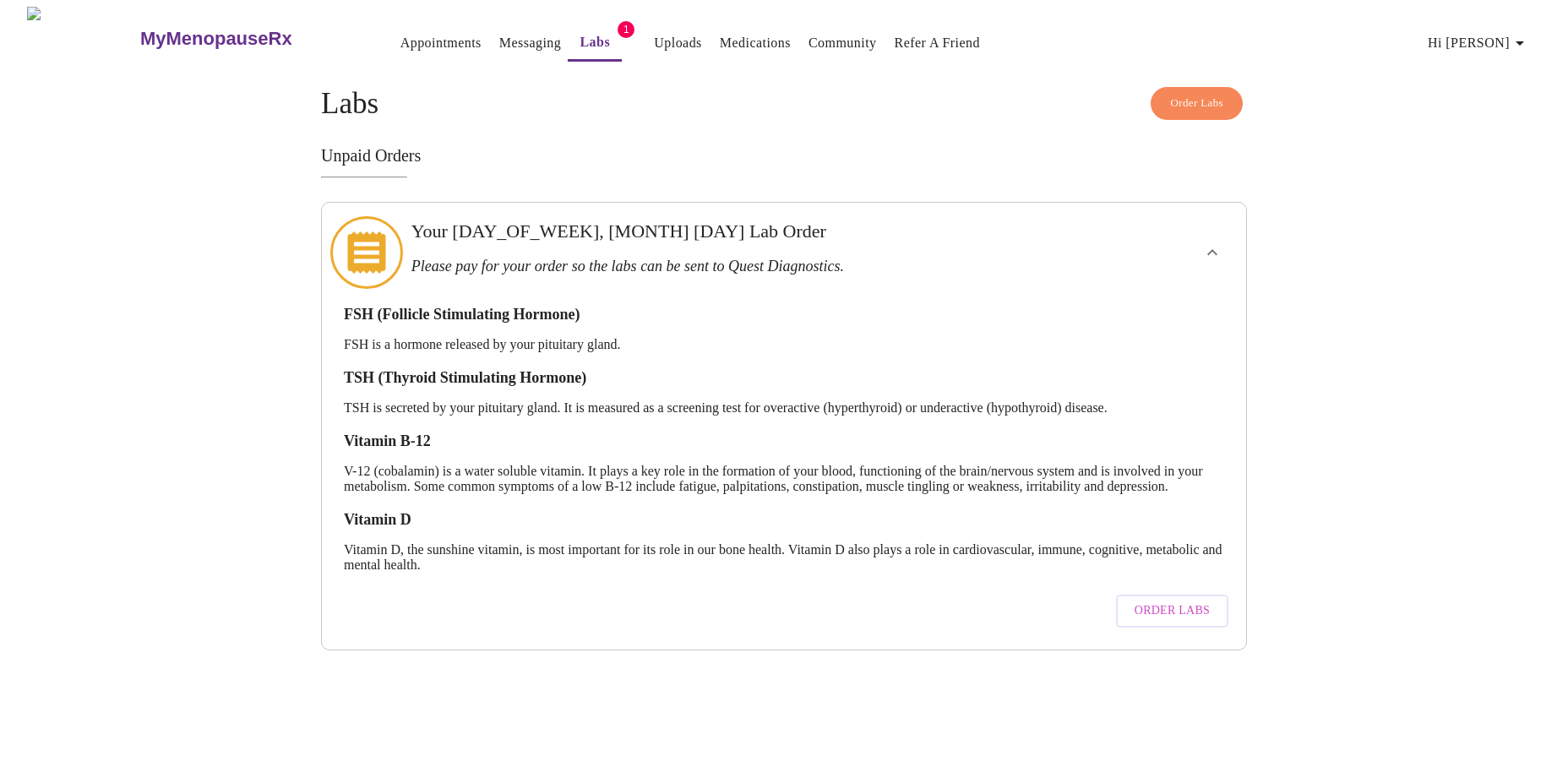 click on "Hi [PERSON]" at bounding box center (1478, 43) 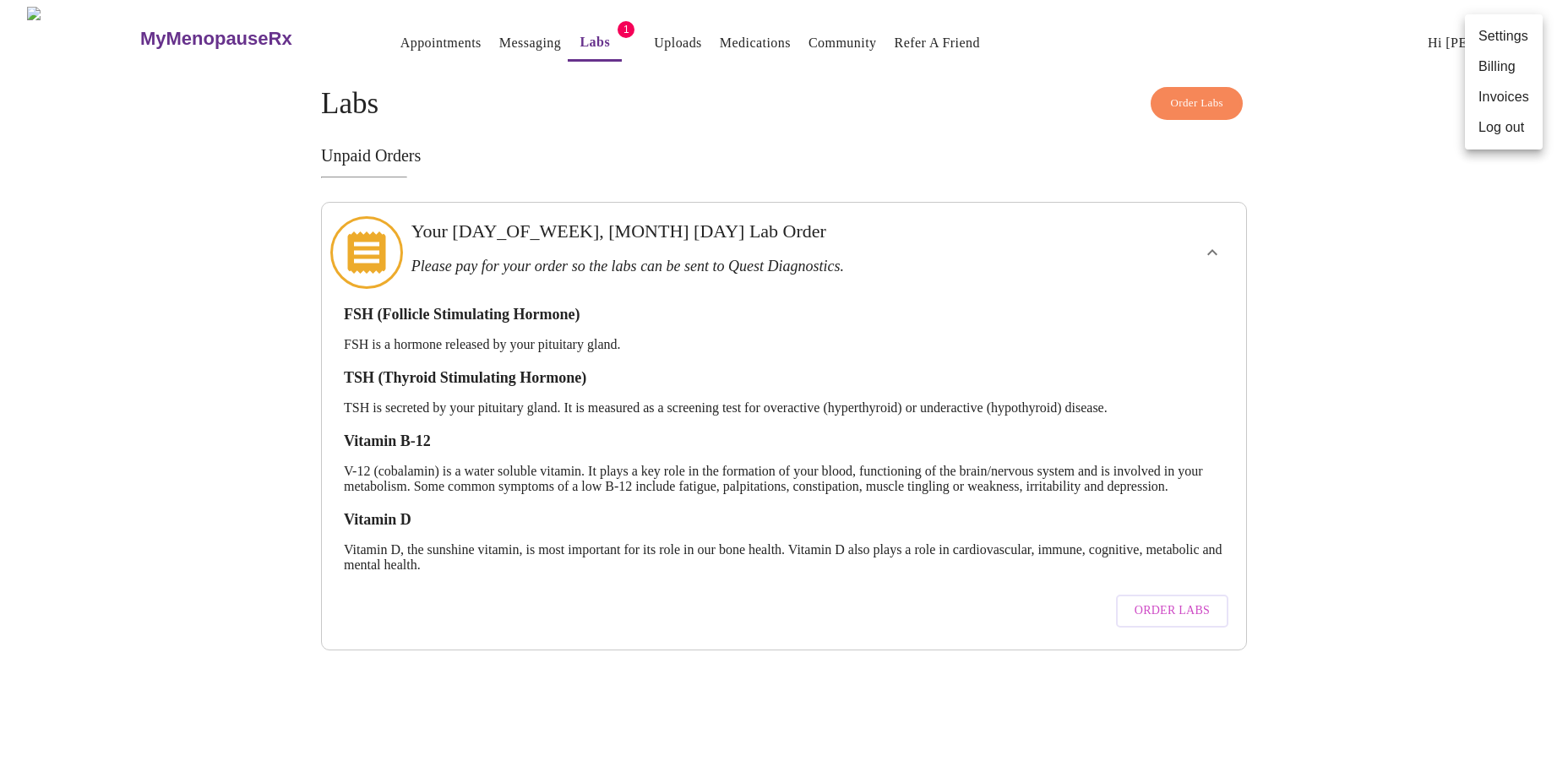 click on "Log out" at bounding box center (1504, 128) 